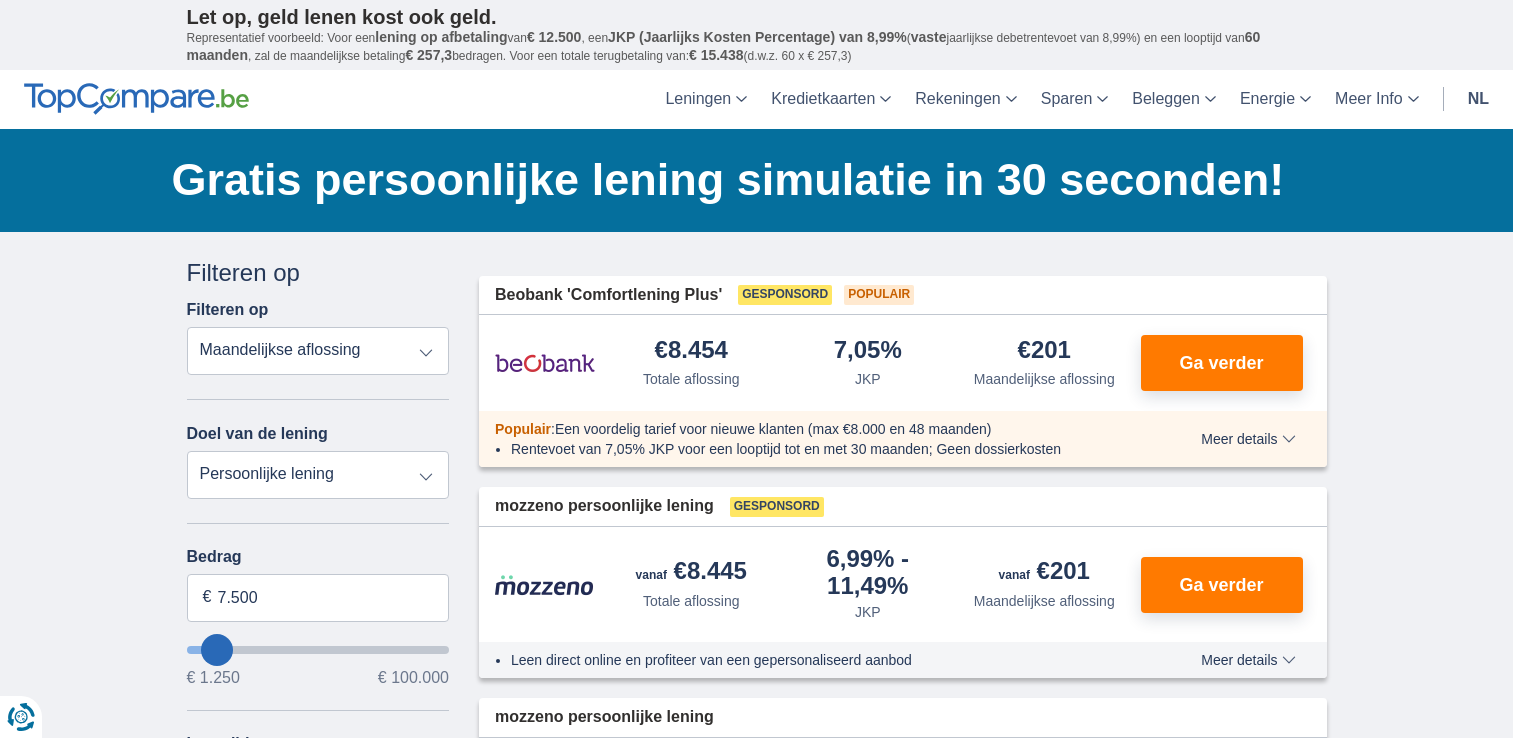 scroll, scrollTop: 0, scrollLeft: 0, axis: both 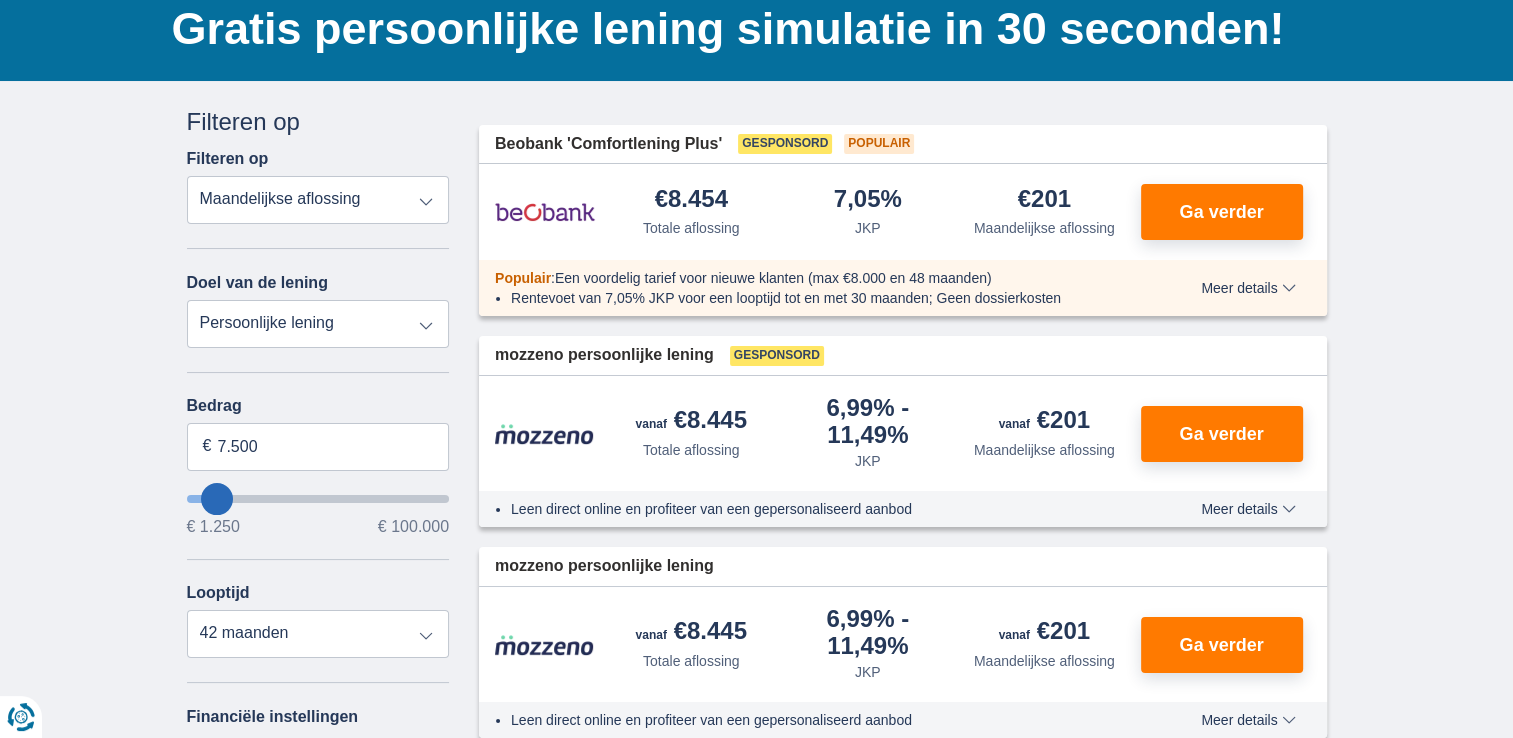 click on "Totale aflossing
JKP
Maandelijkse aflossing" at bounding box center [318, 200] 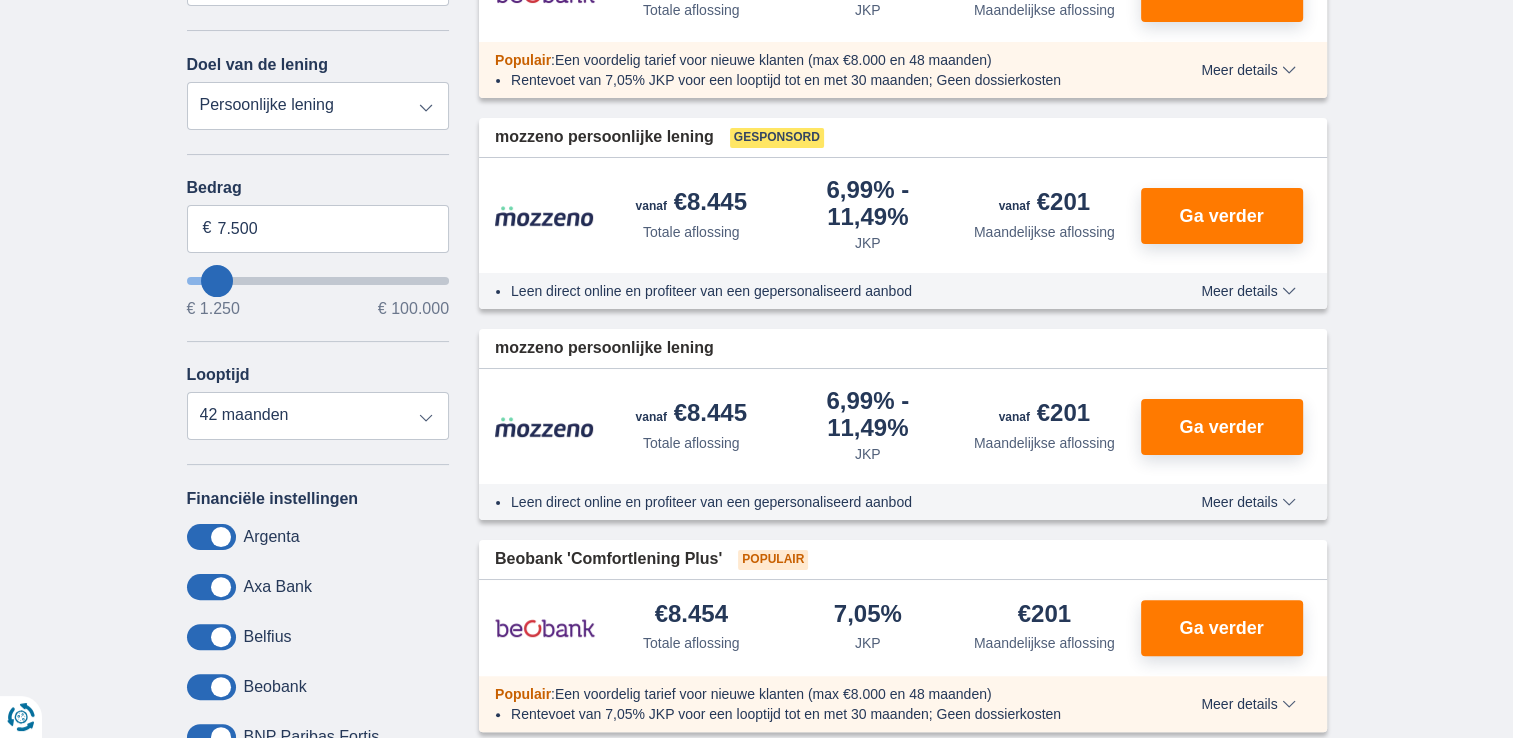 scroll, scrollTop: 377, scrollLeft: 0, axis: vertical 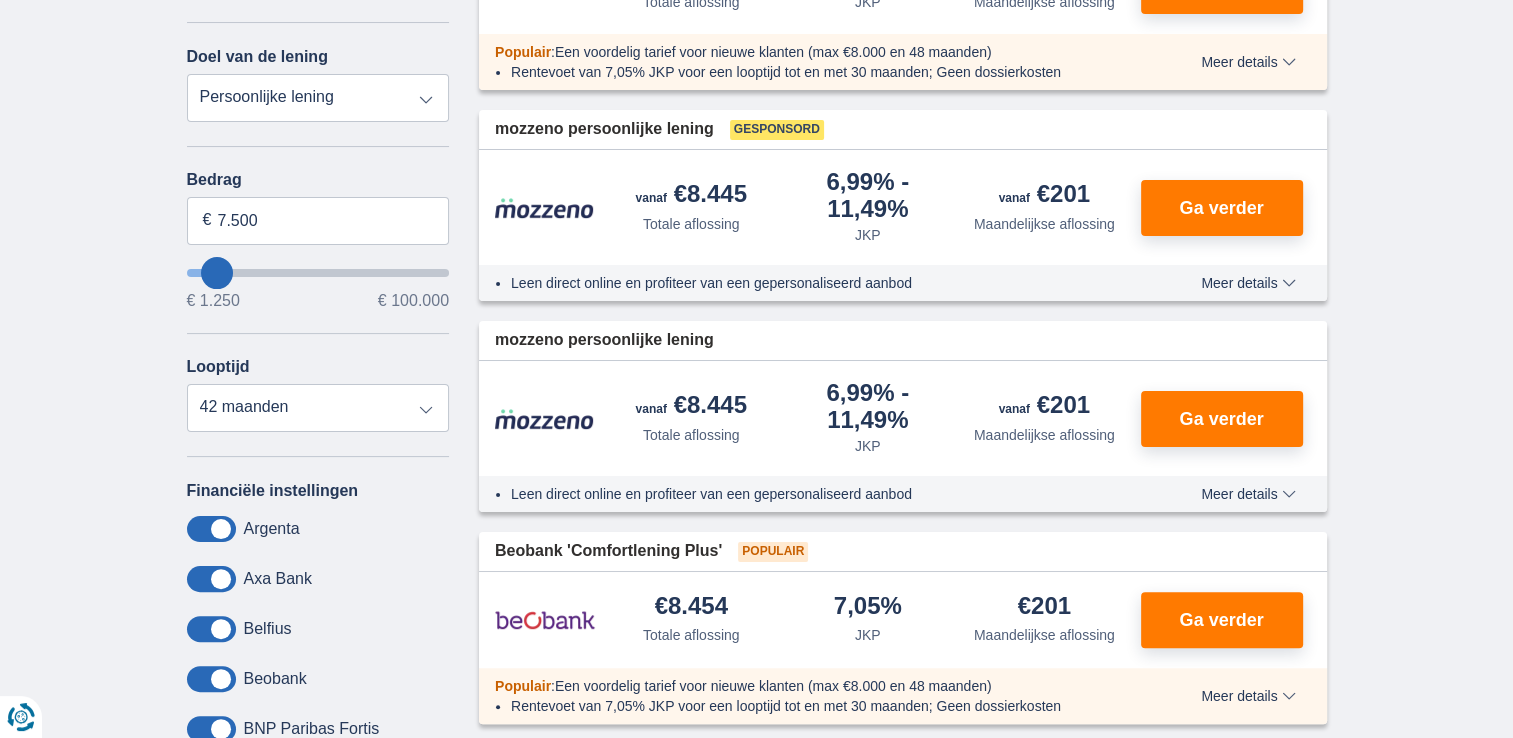 type on "20.250" 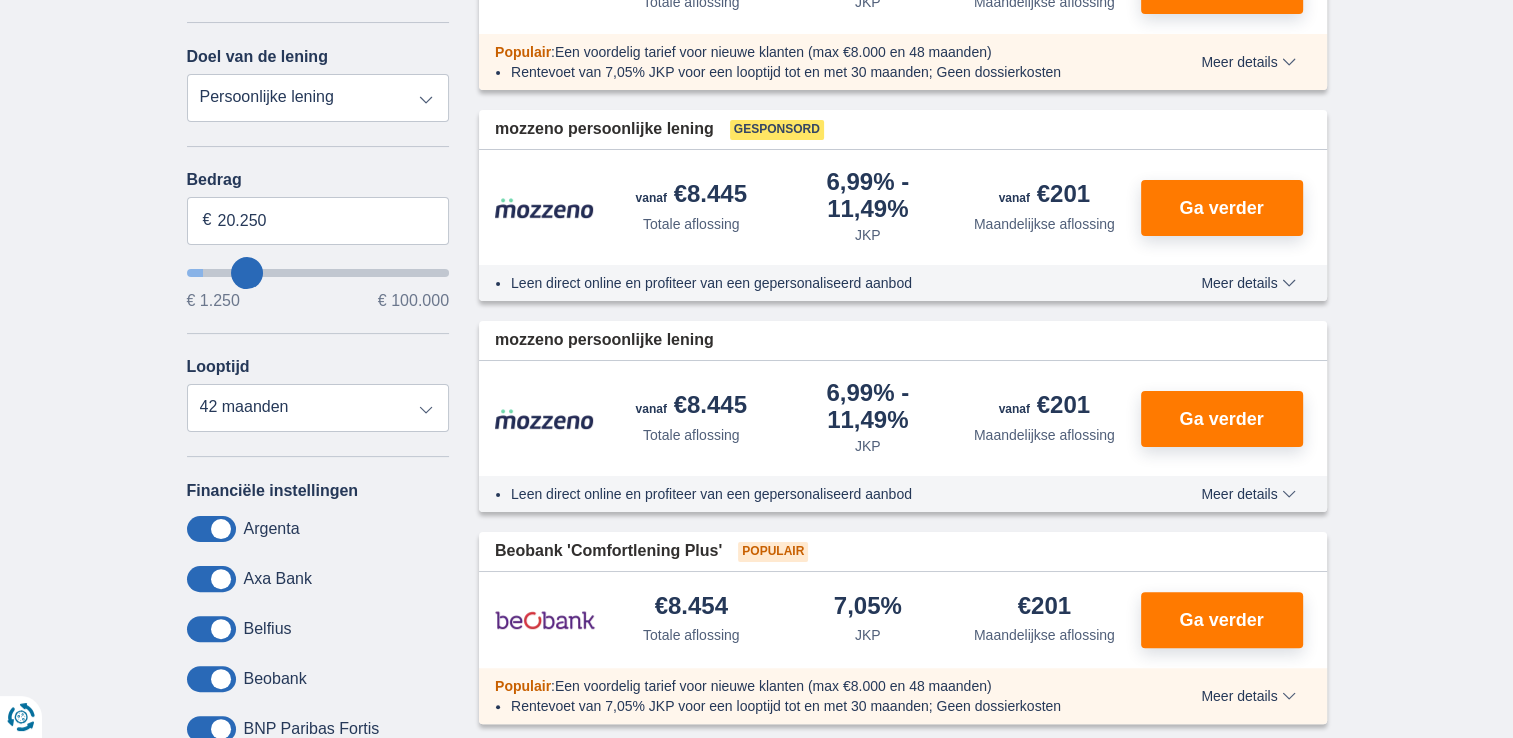 select on "120" 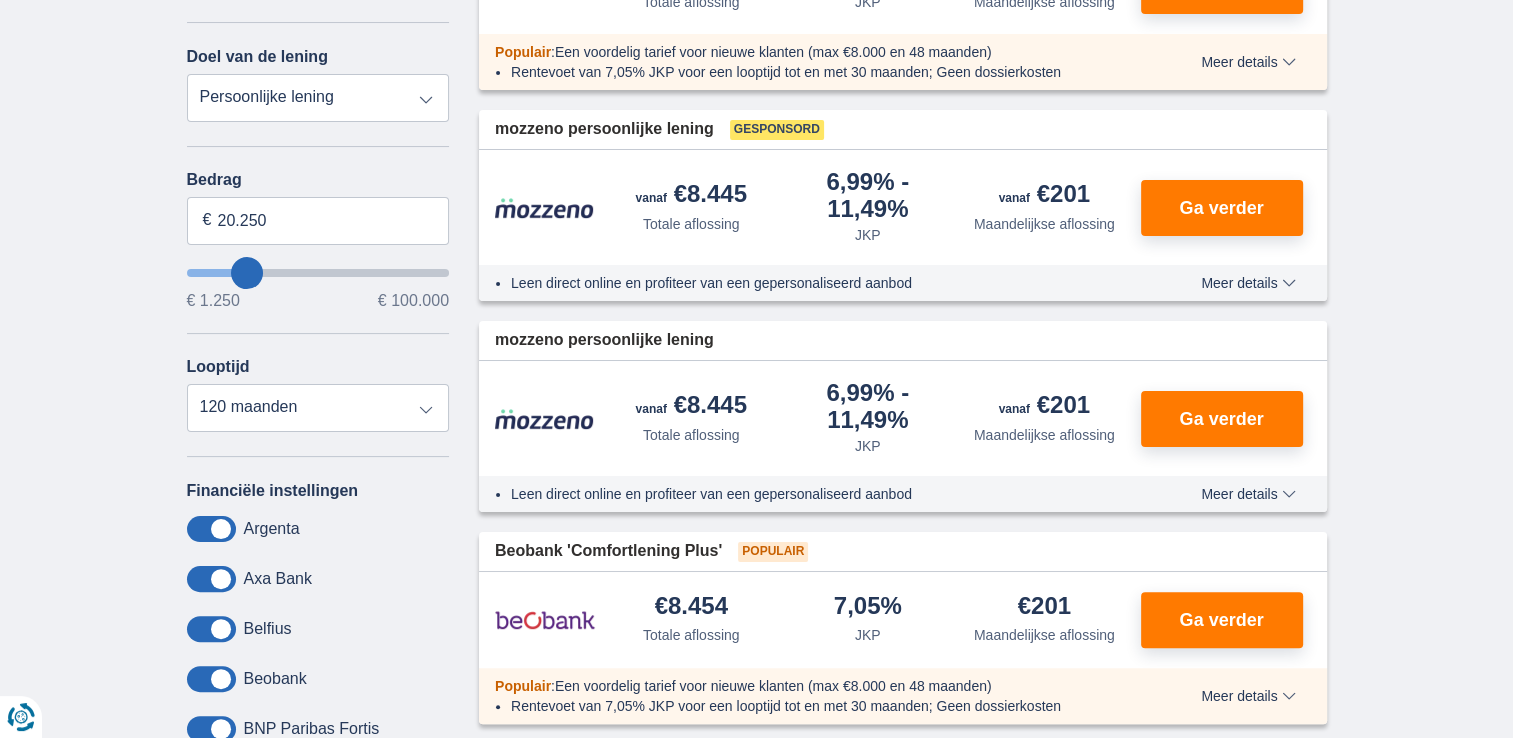 type on "20250" 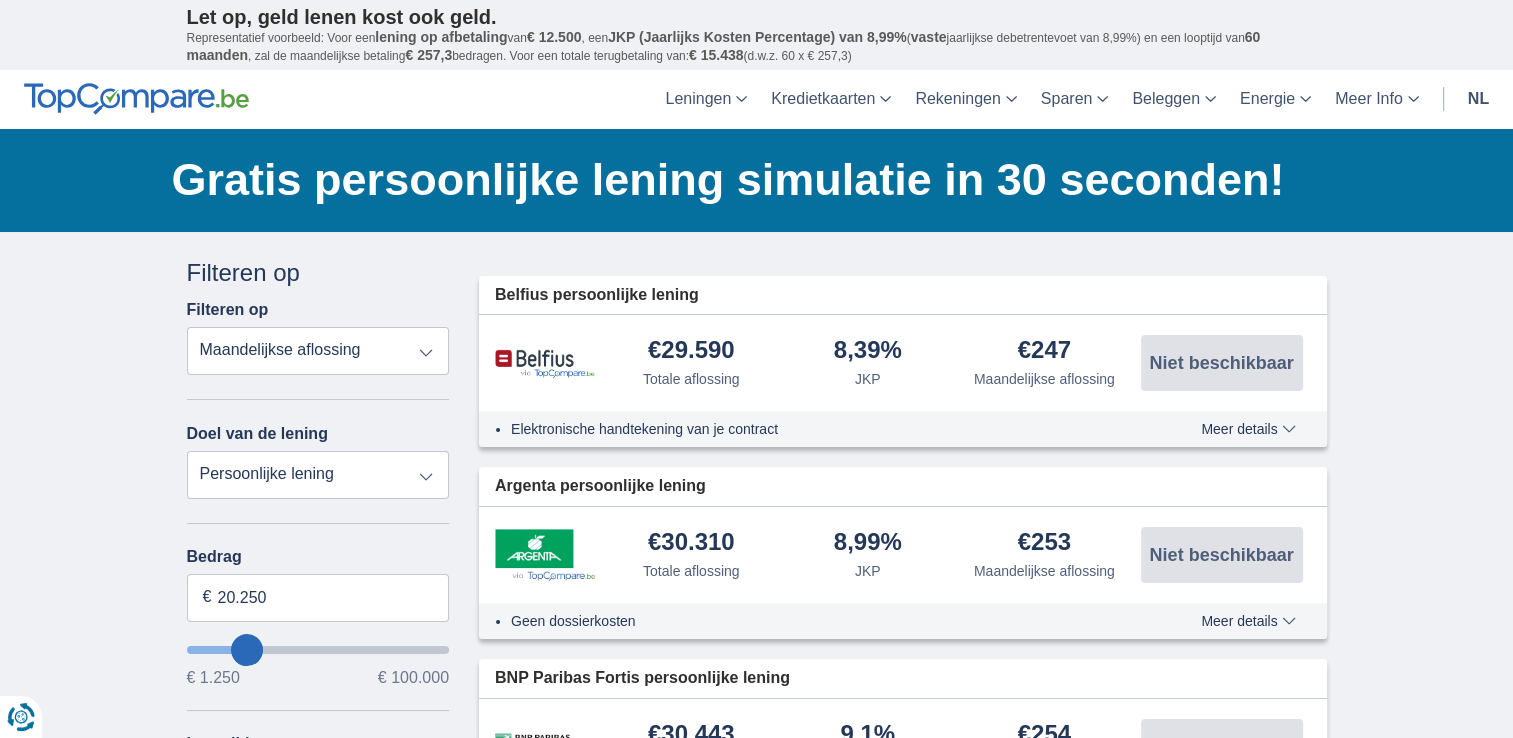 type on "9.250" 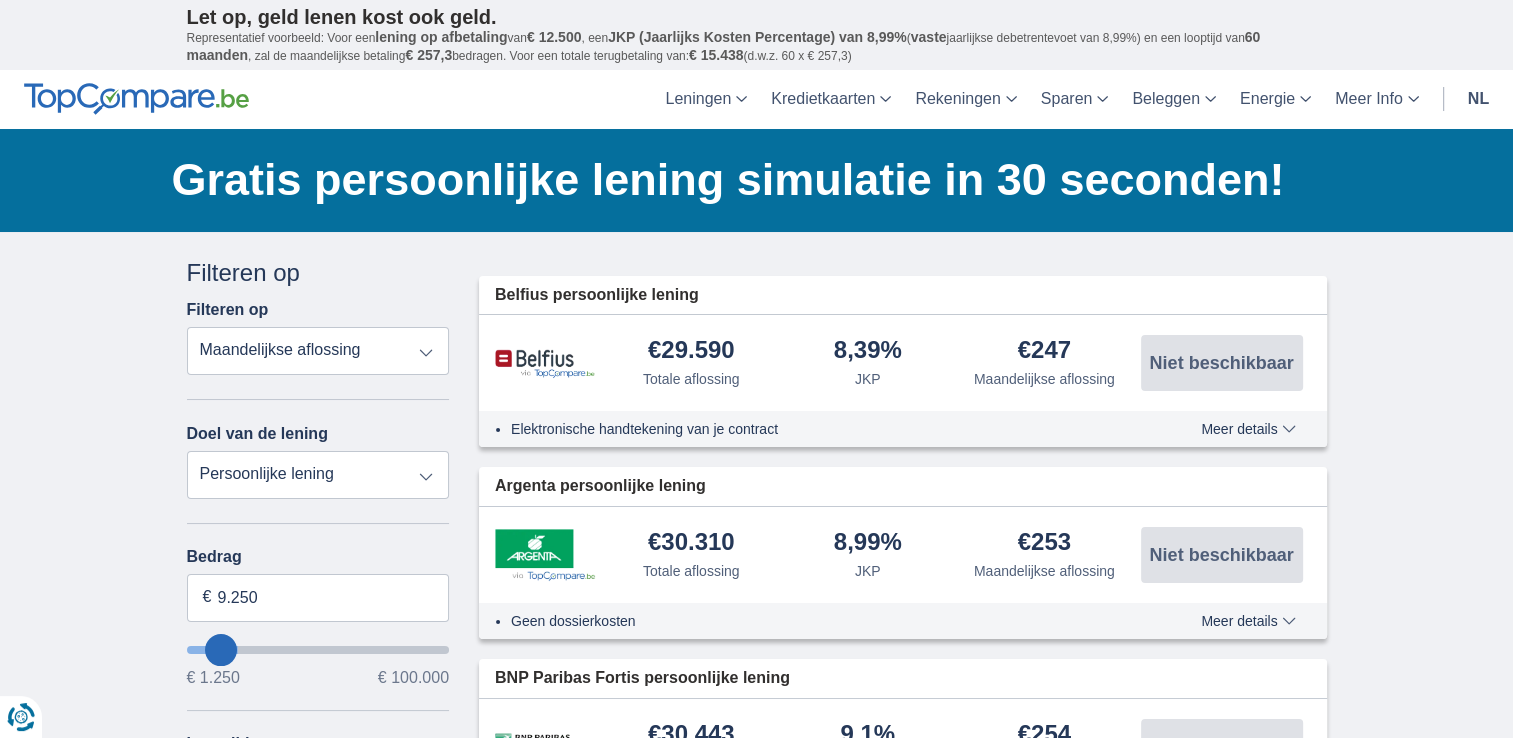 type on "9250" 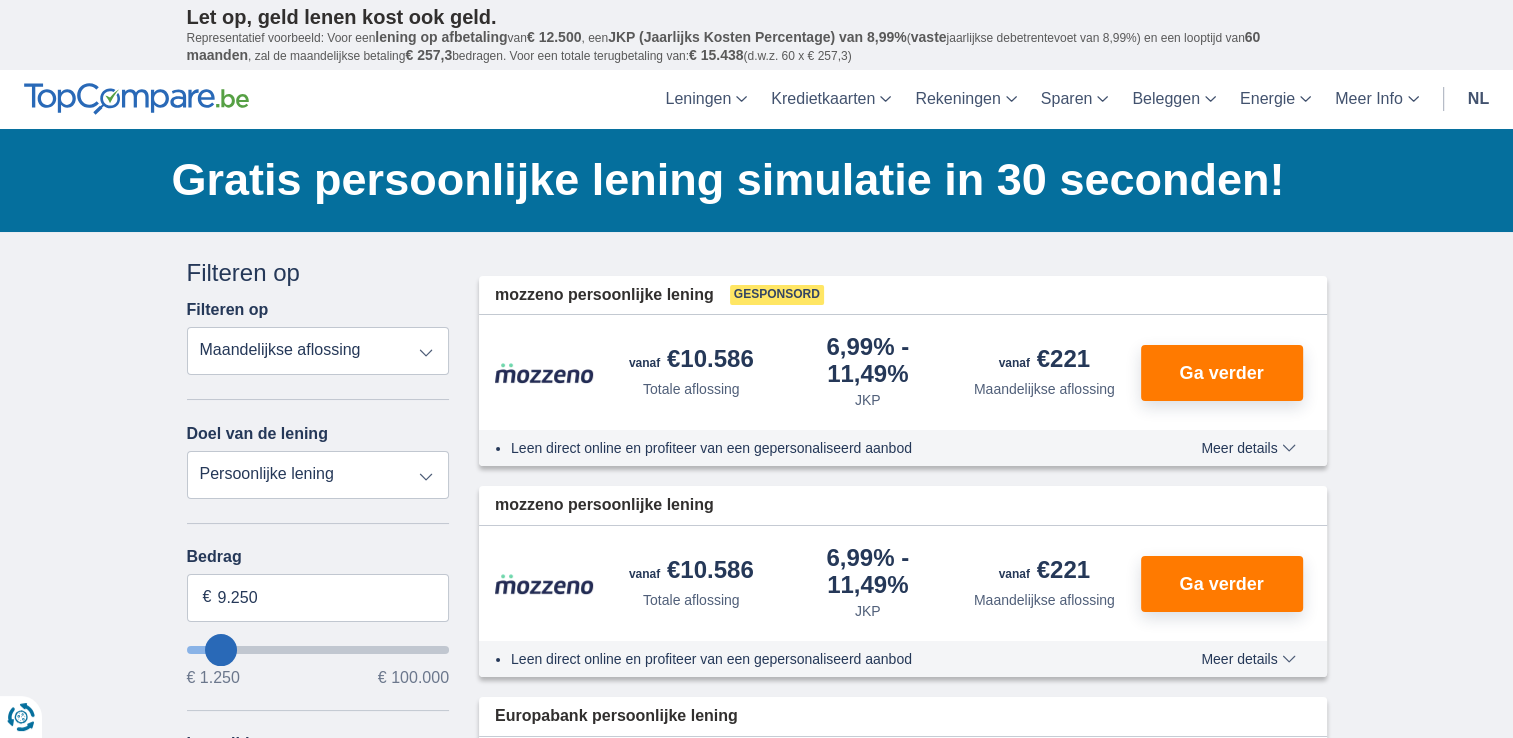 type on "17.250" 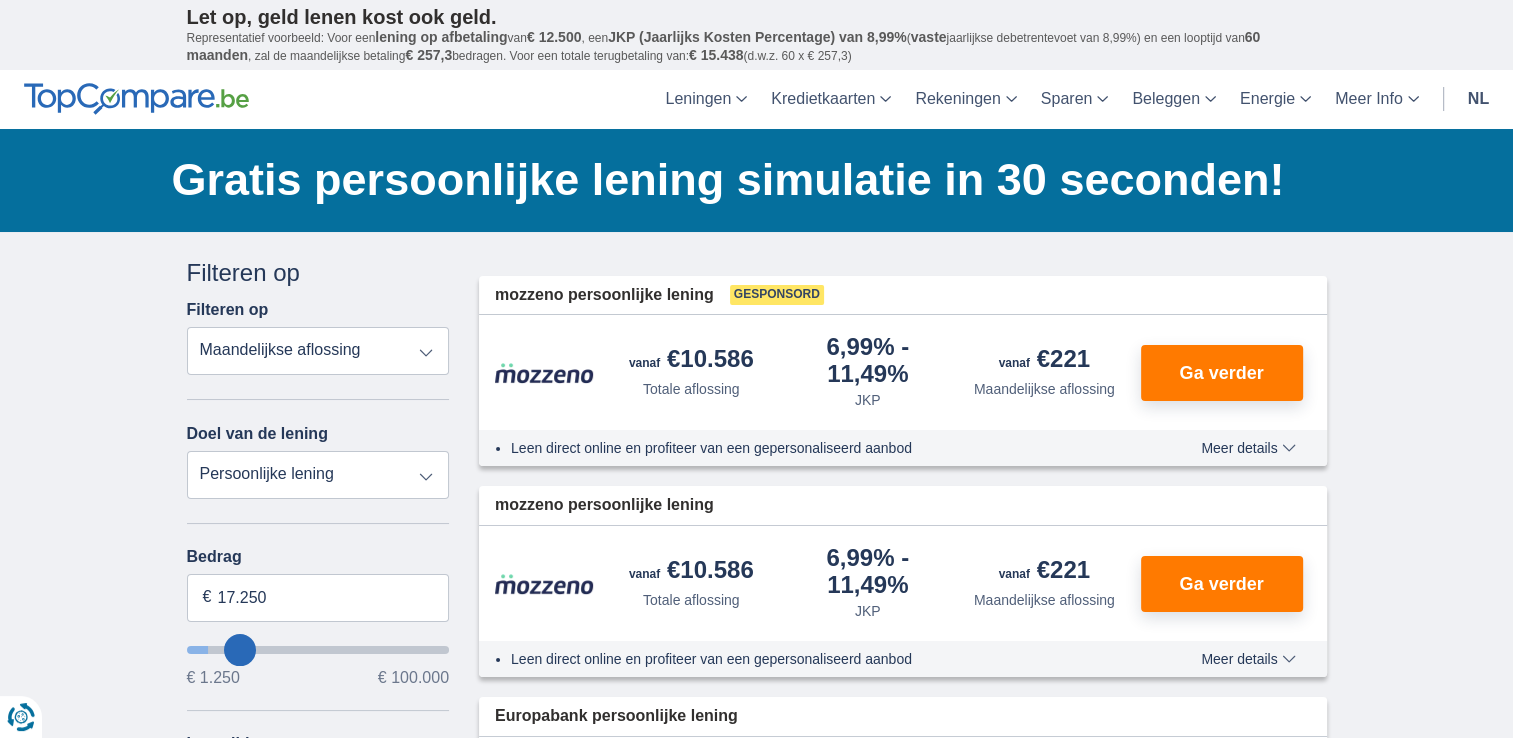 select on "84" 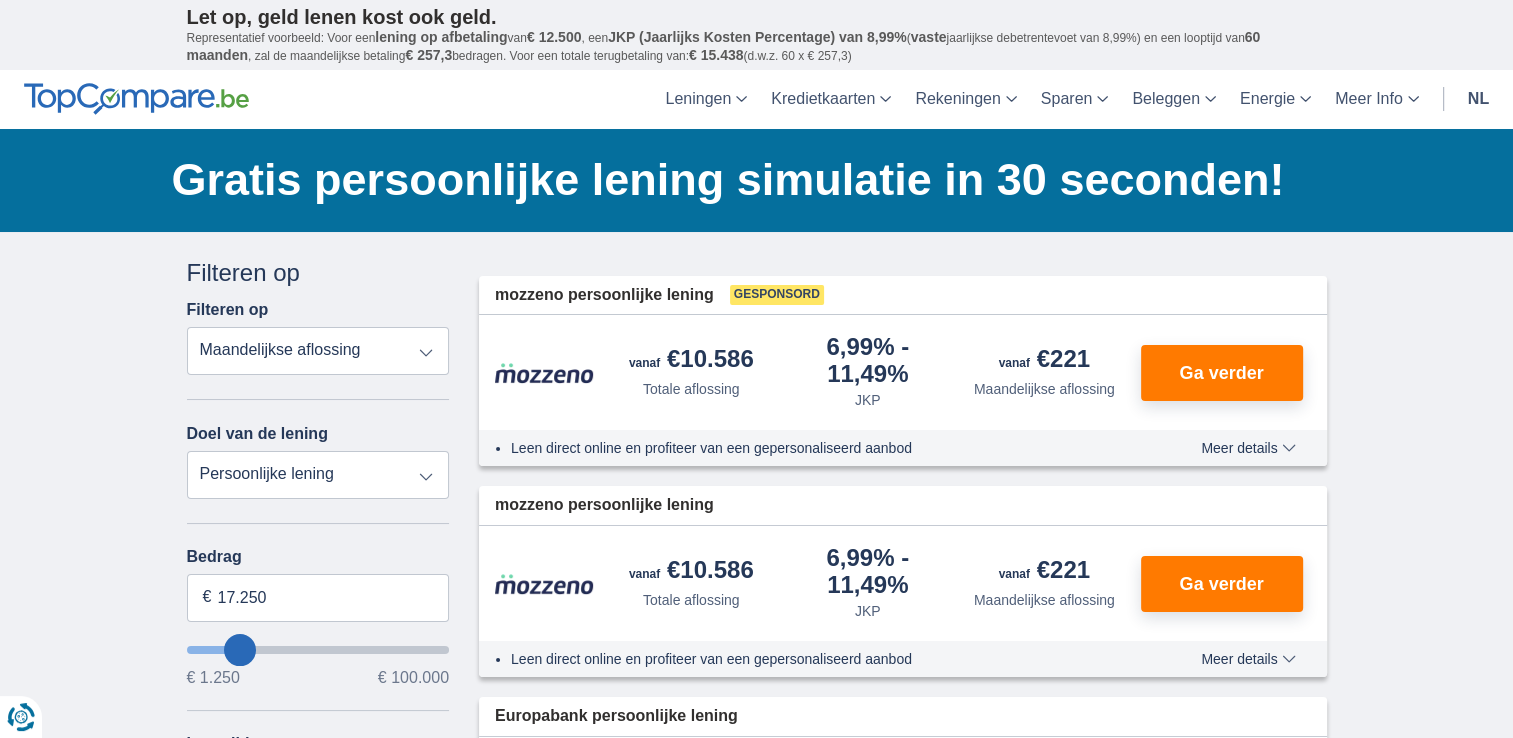 type on "17250" 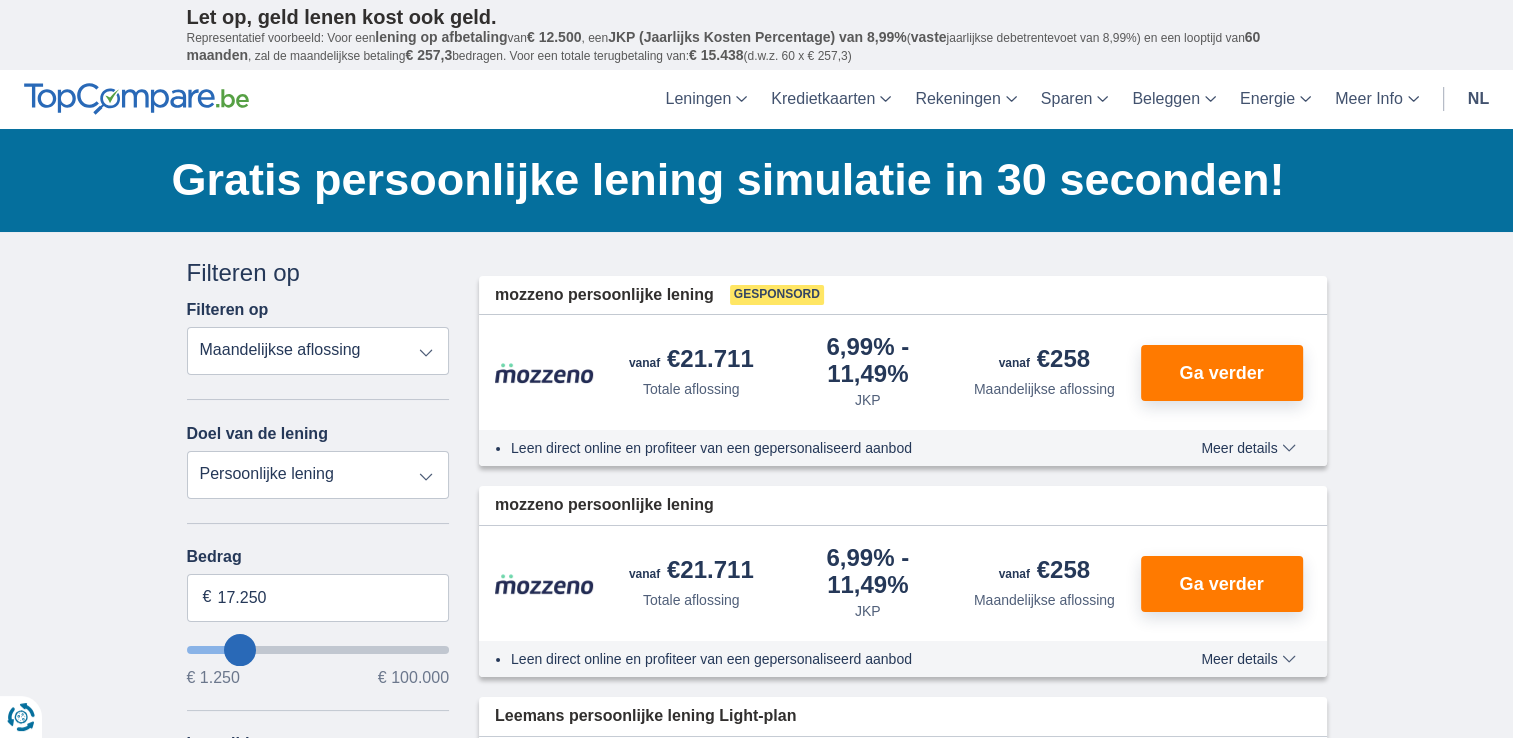 type on "11.250" 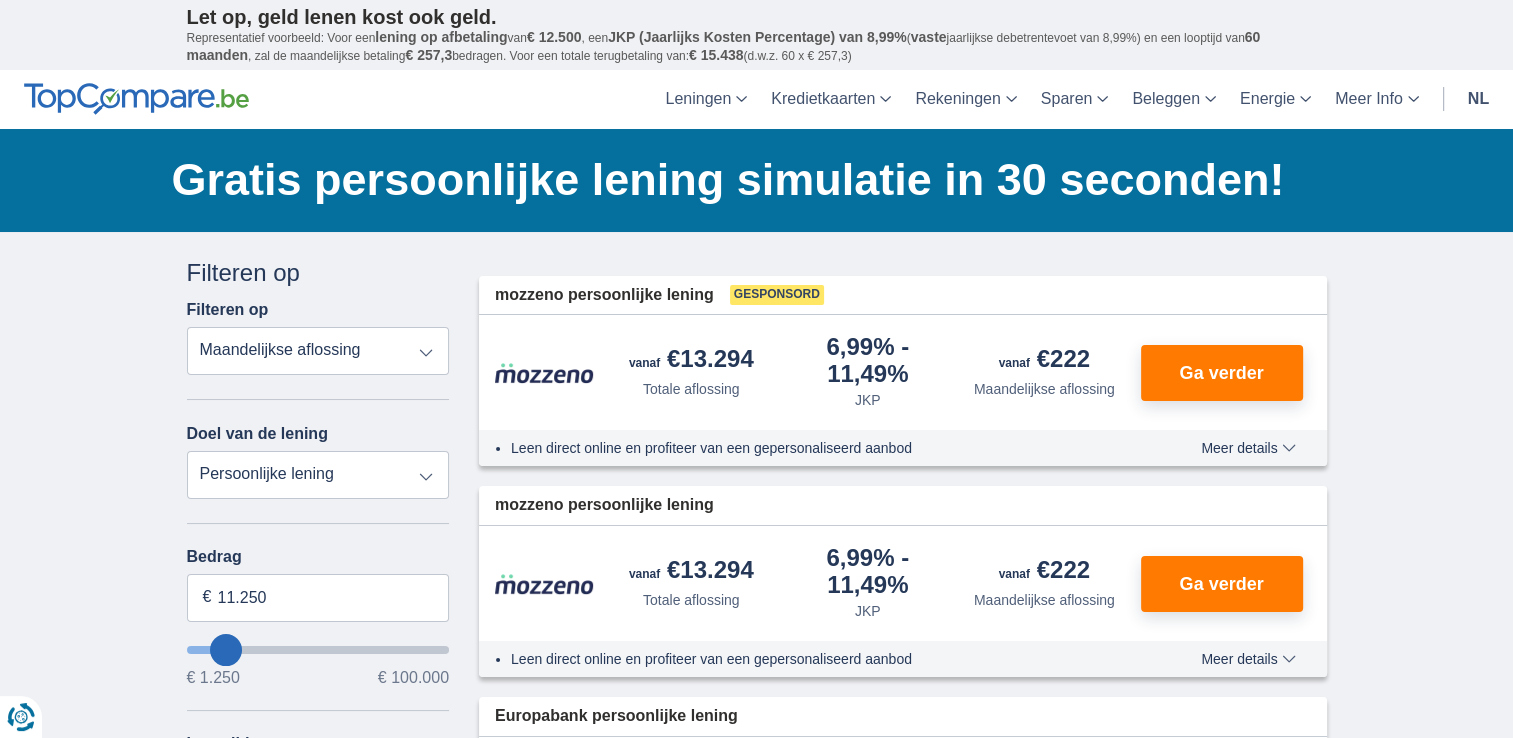type on "10250" 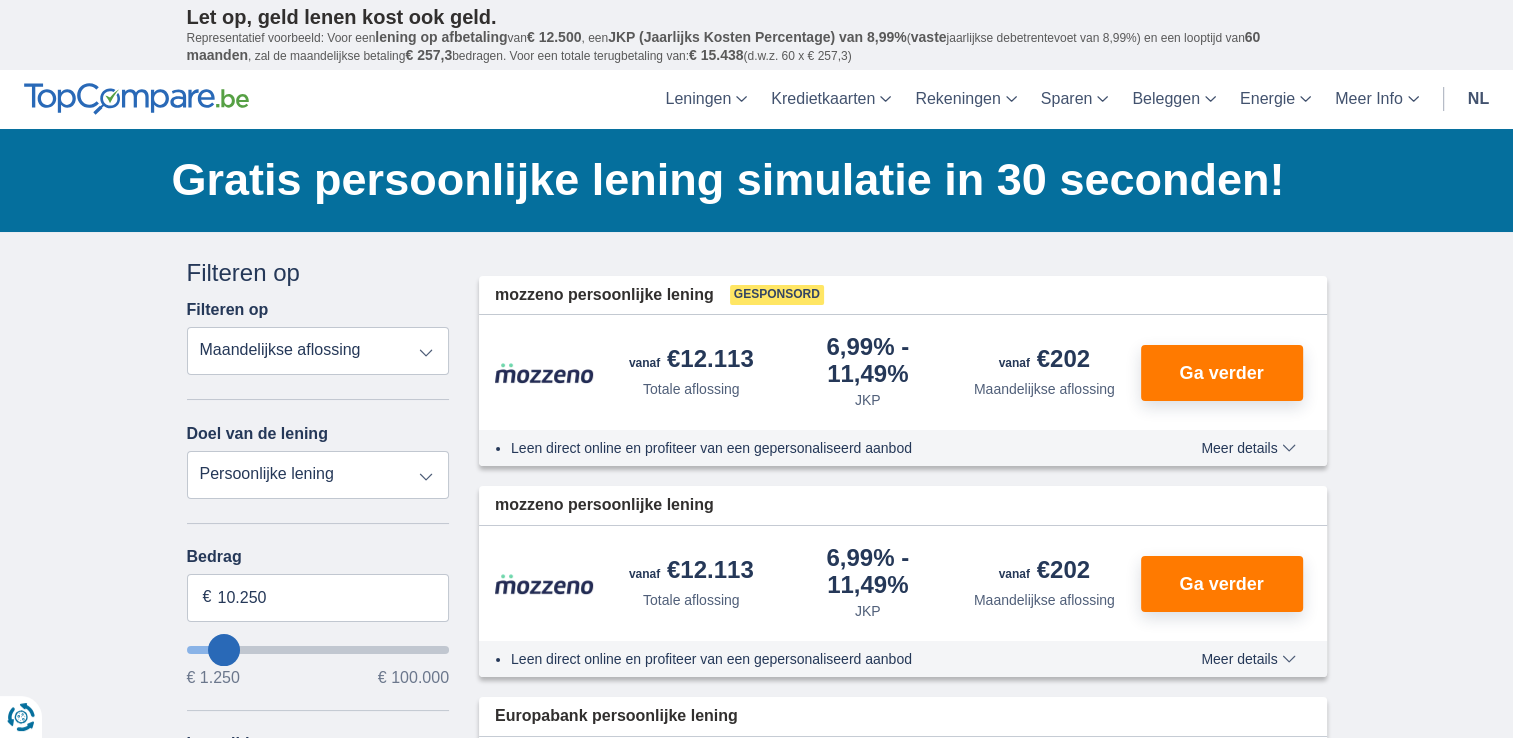 click at bounding box center (318, 650) 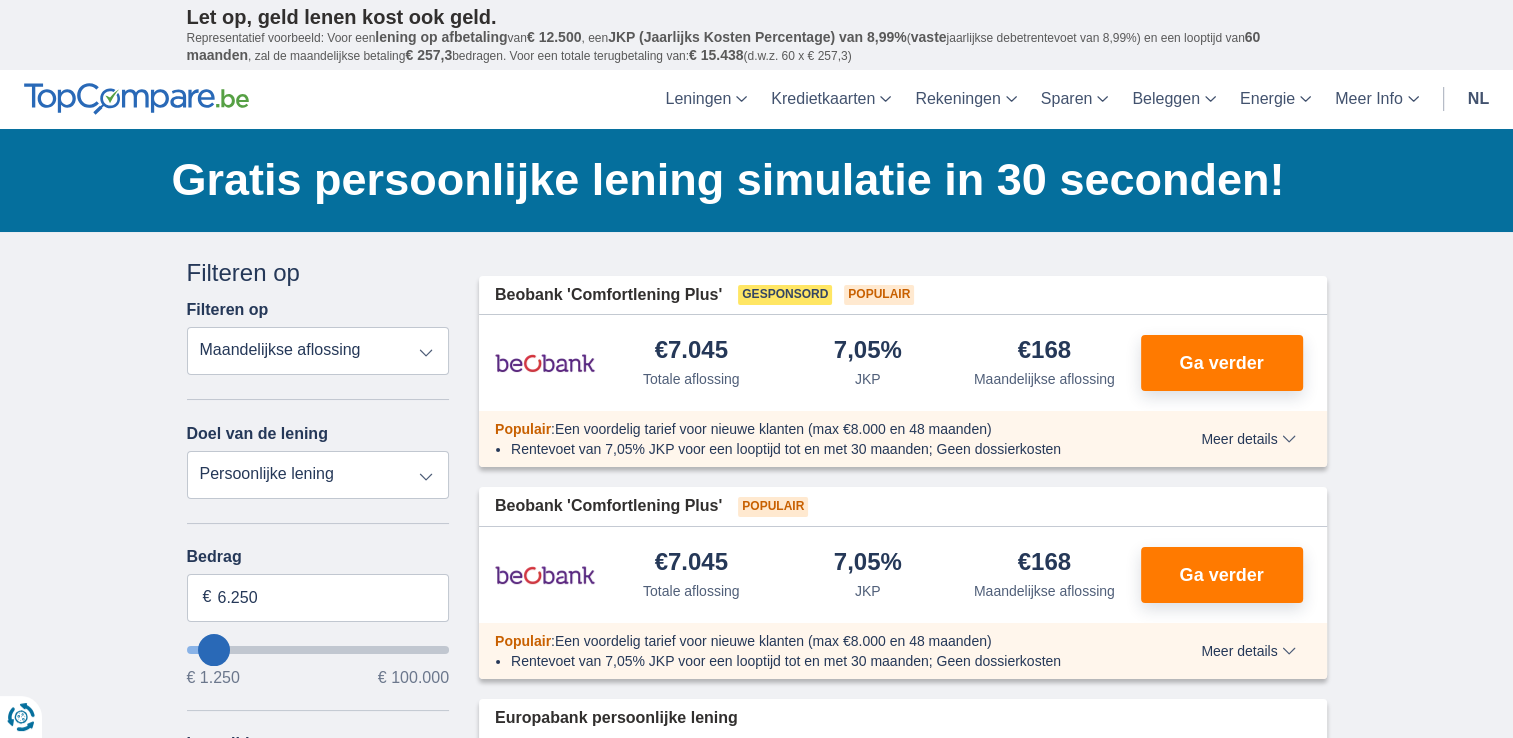 type on "6250" 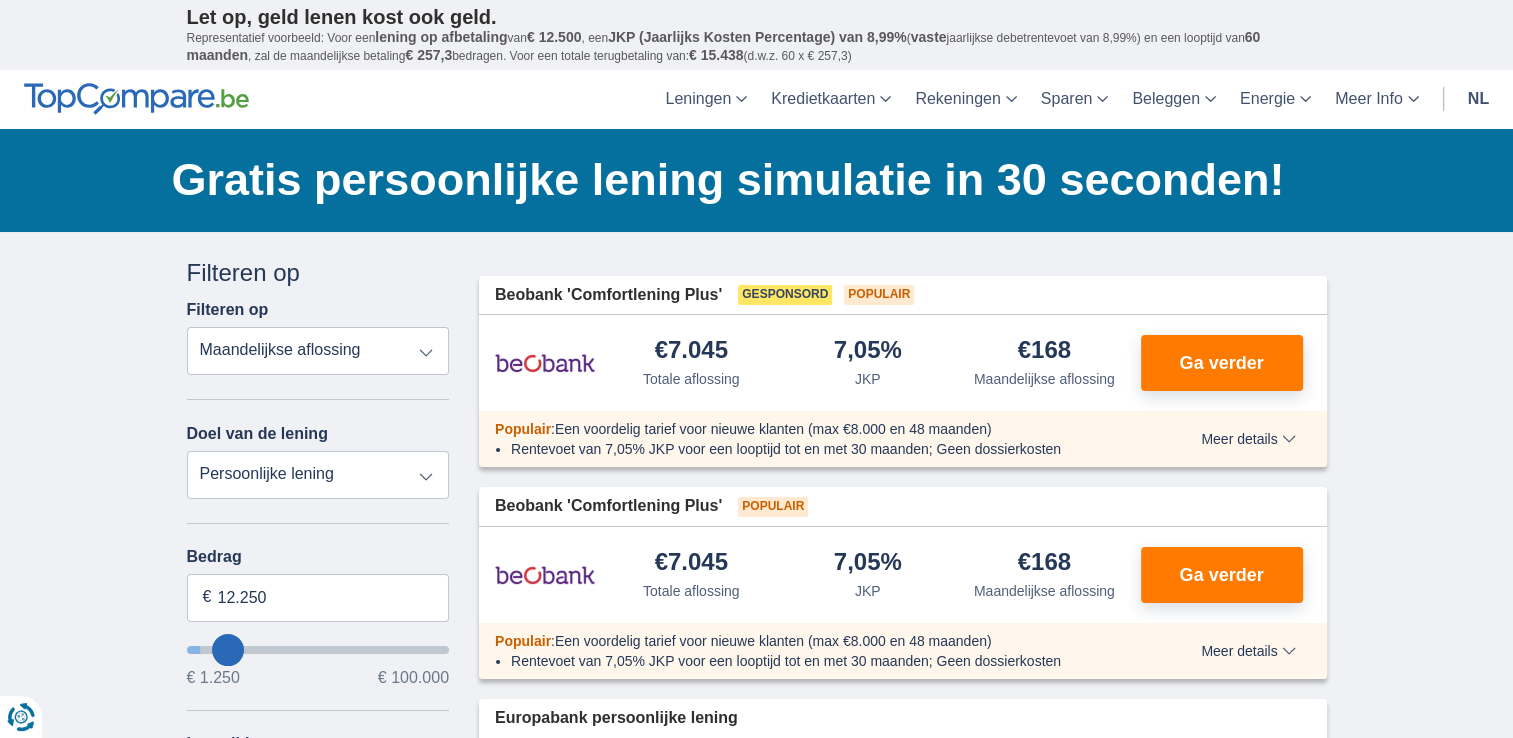 type on "13.250" 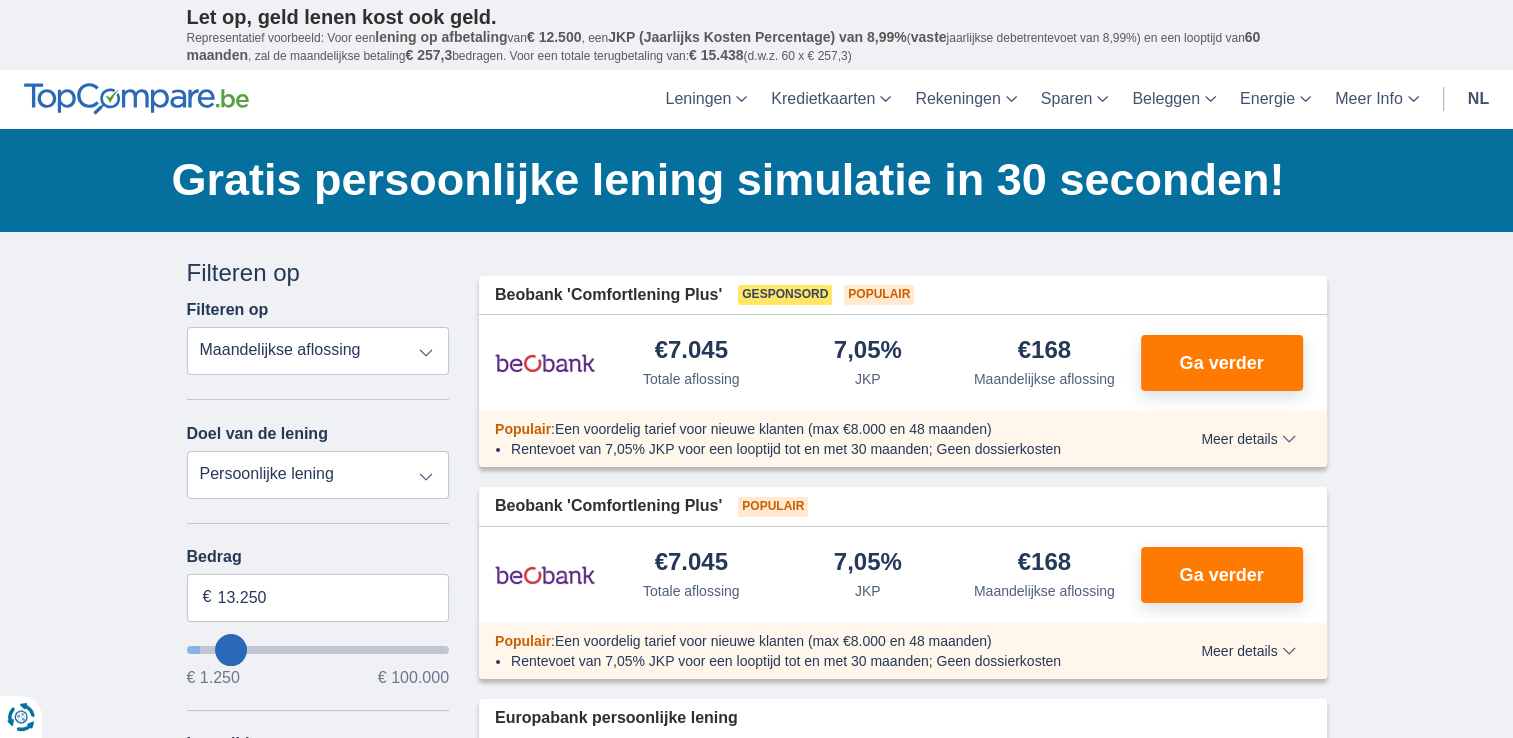 select on "60" 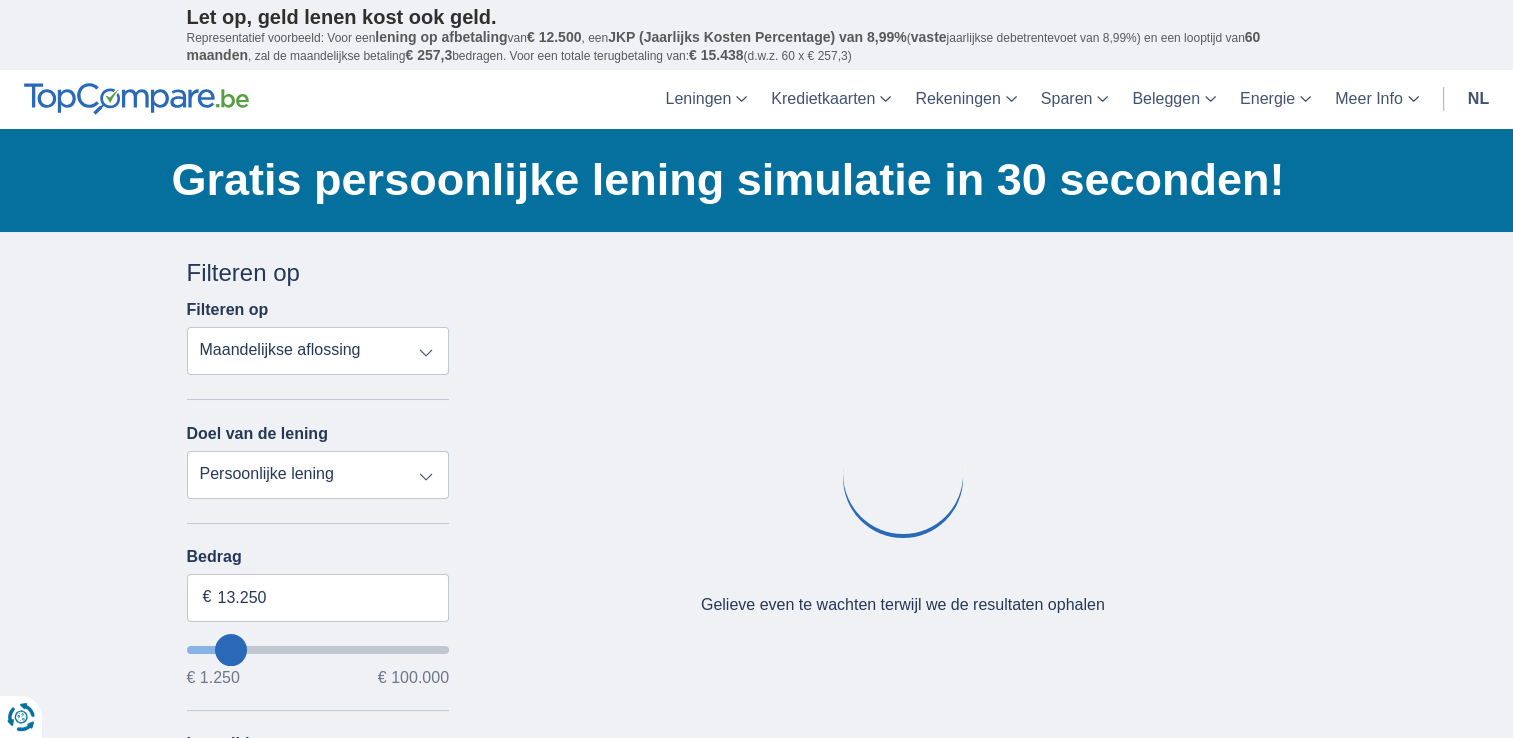 type on "13250" 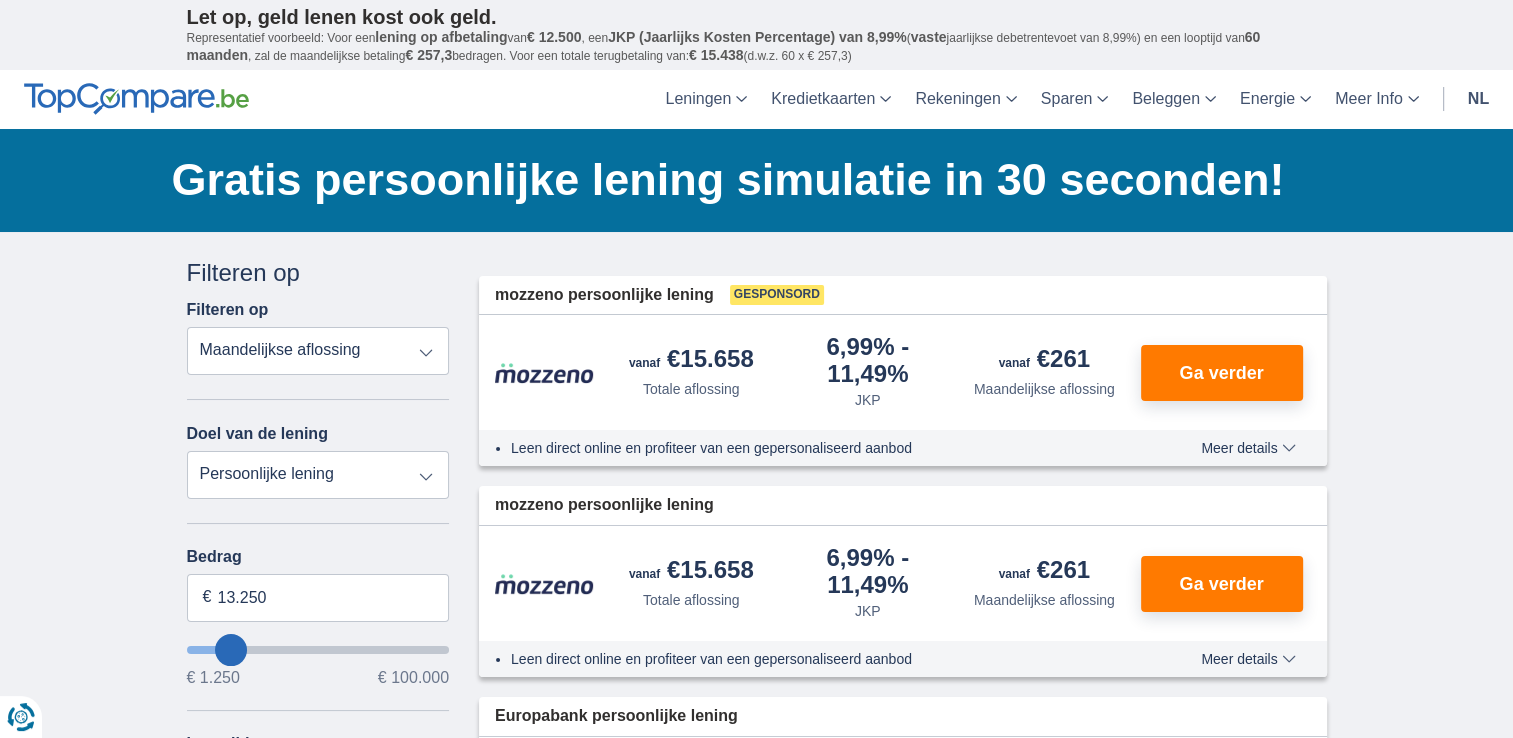 type on "5.250" 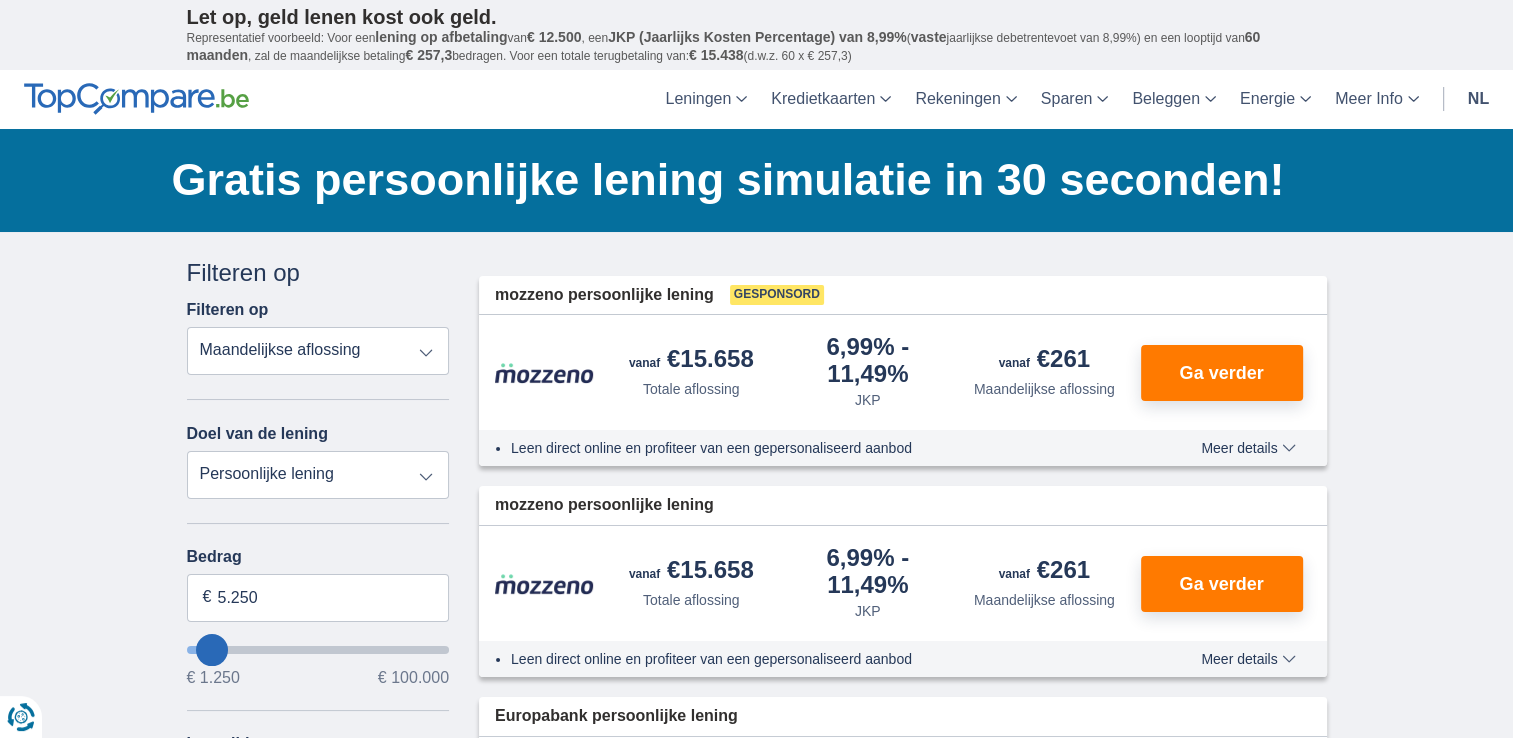 type on "5250" 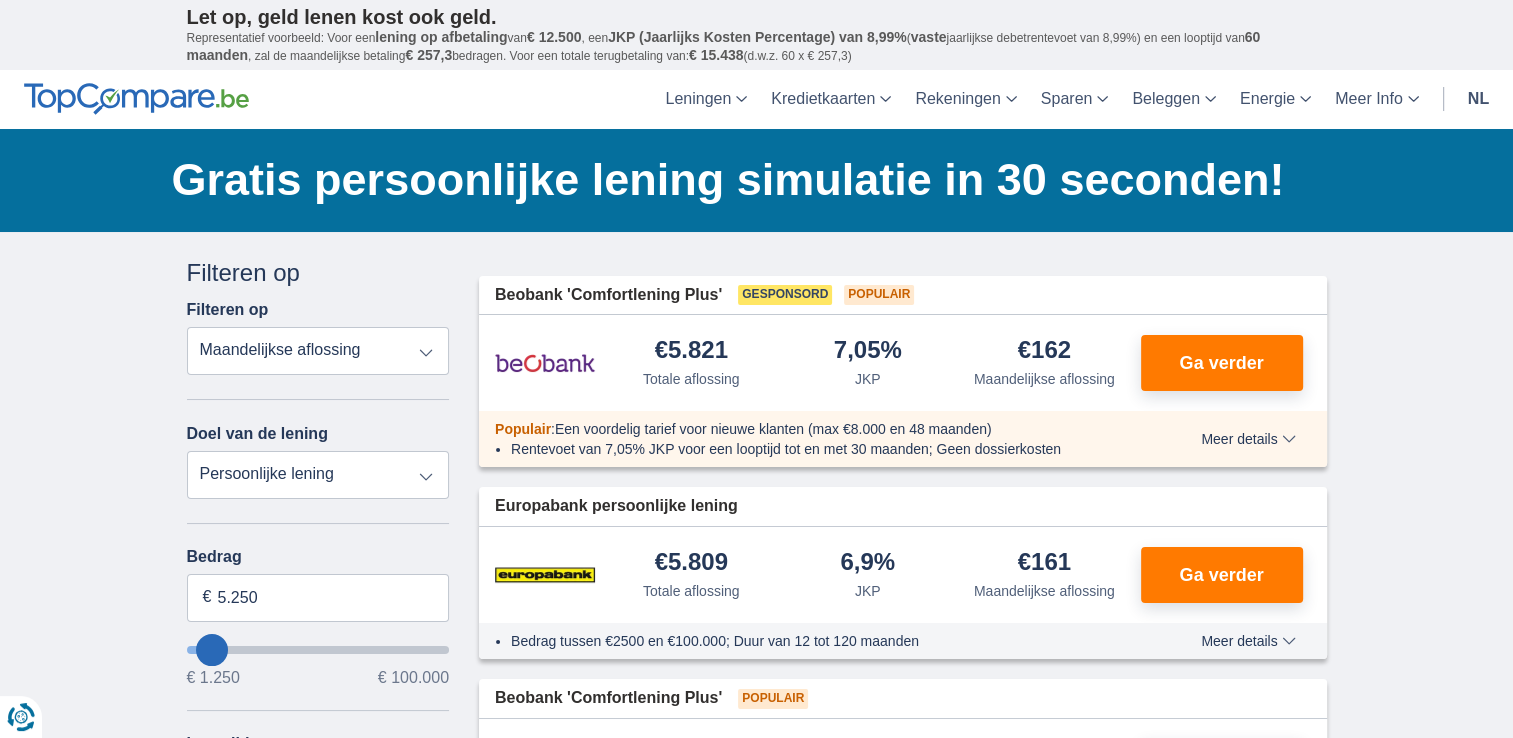 type on "13.250" 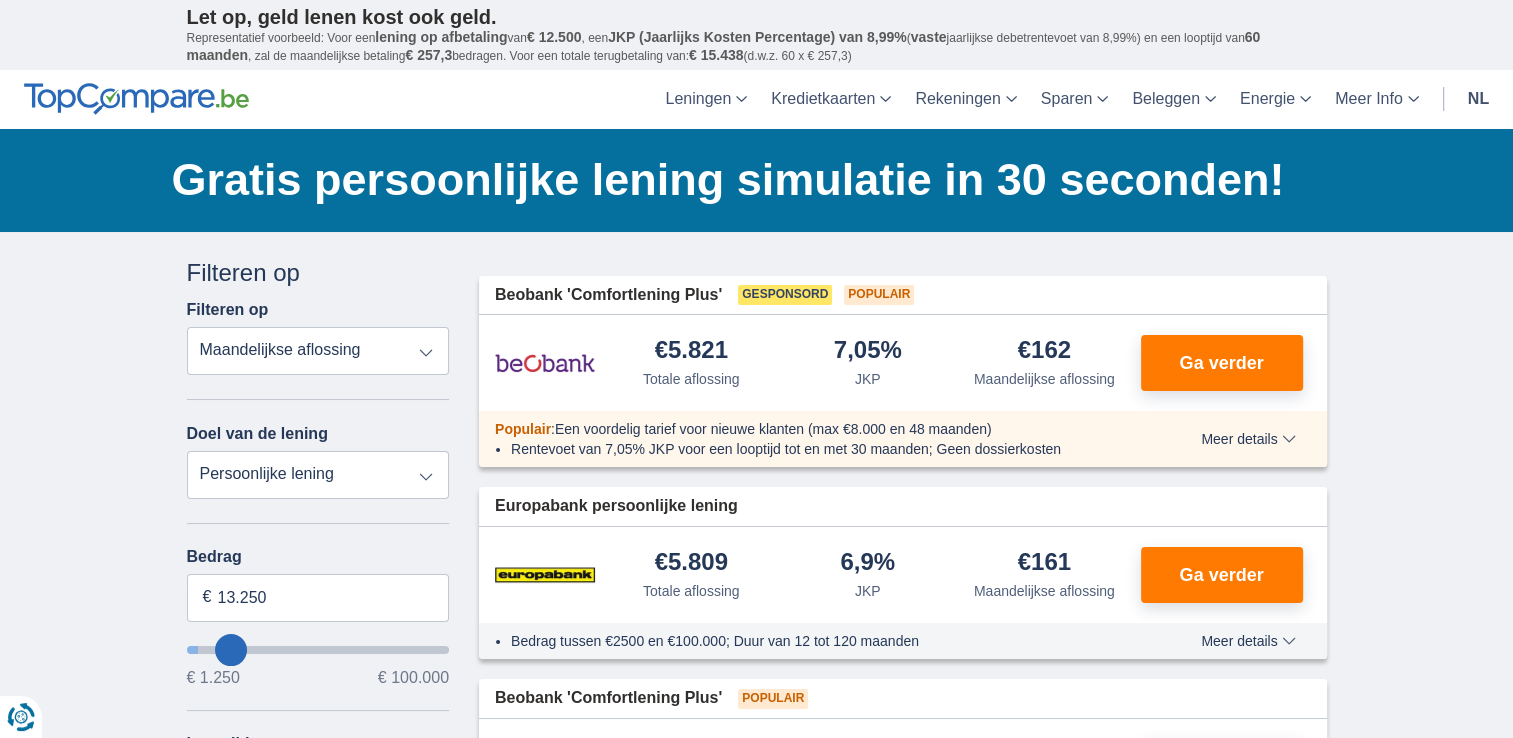 select on "60" 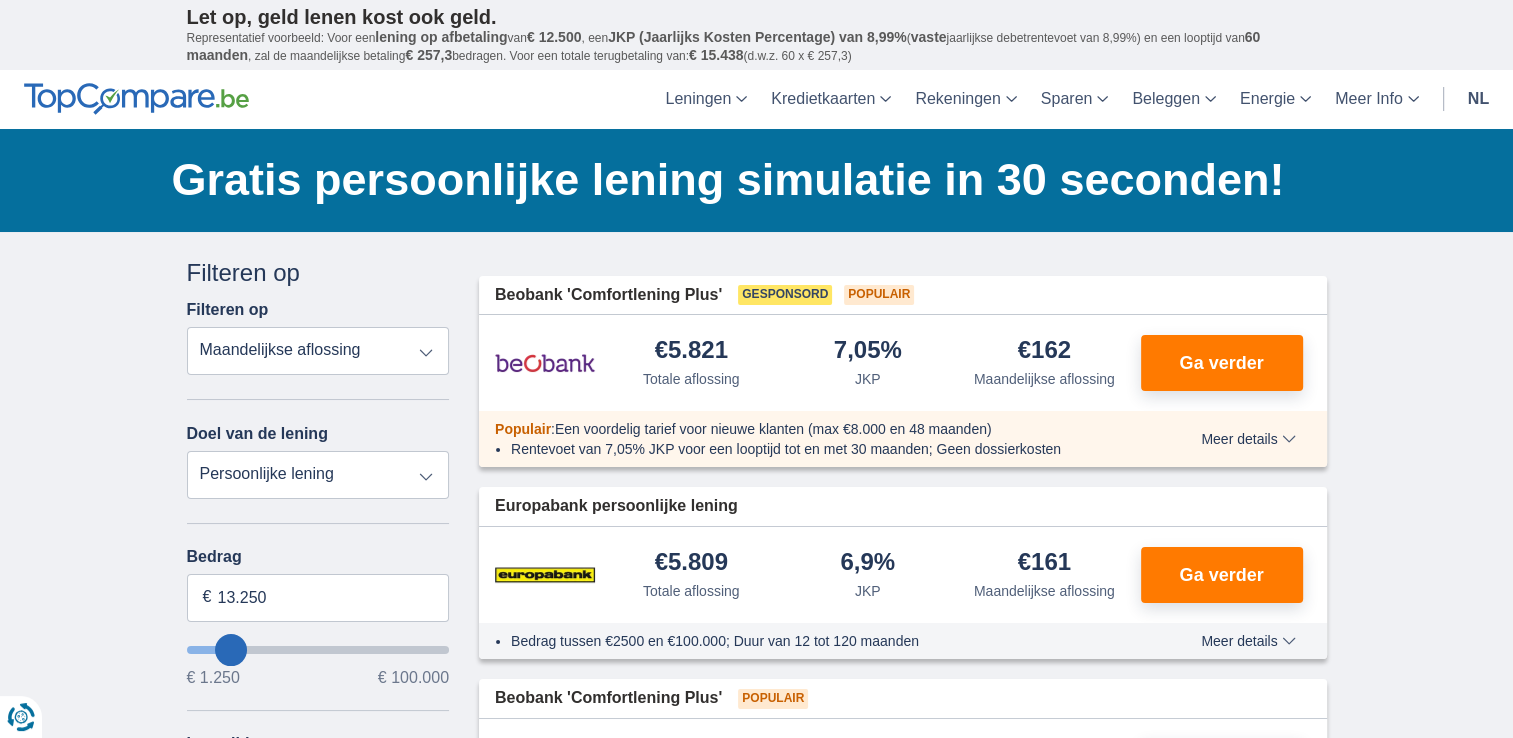 type on "13250" 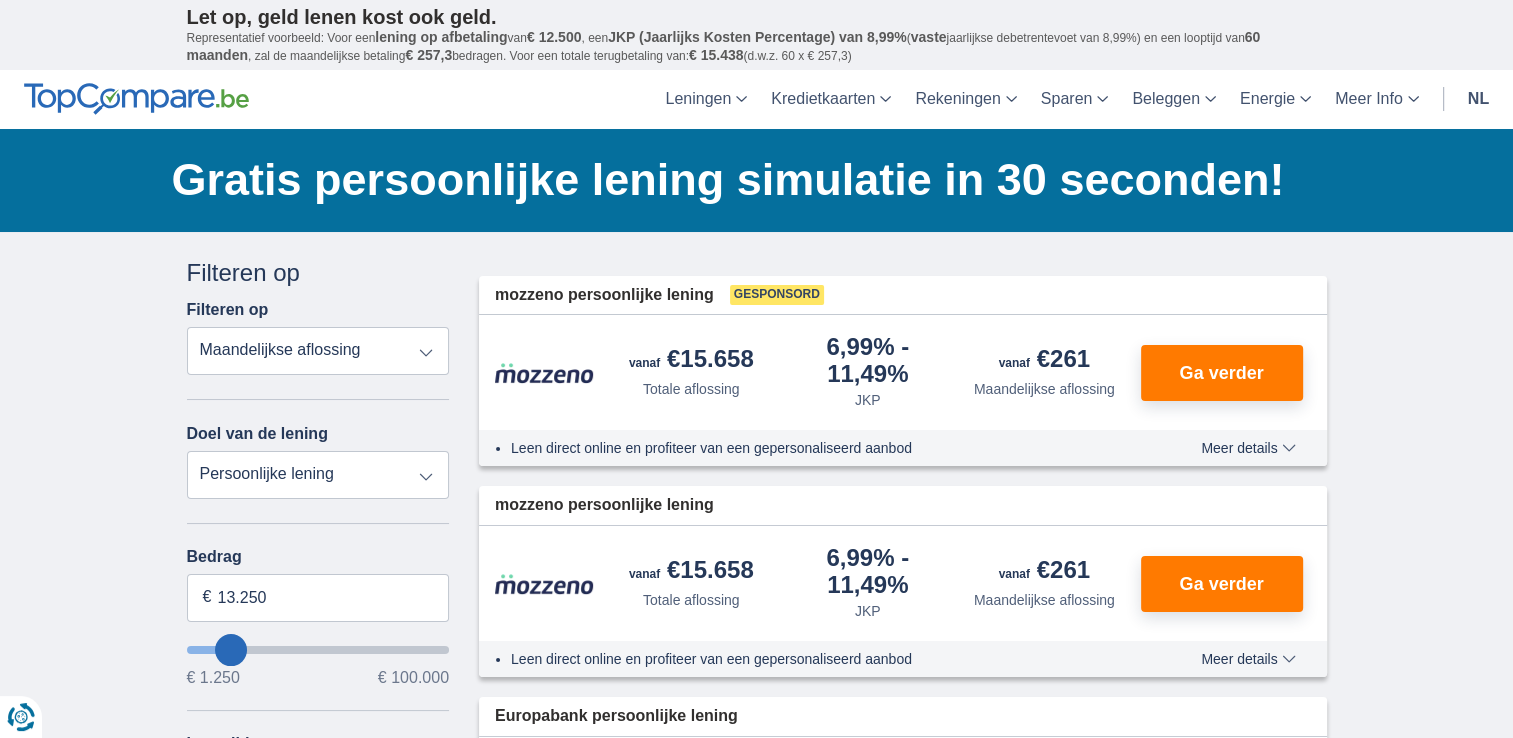type on "6.250" 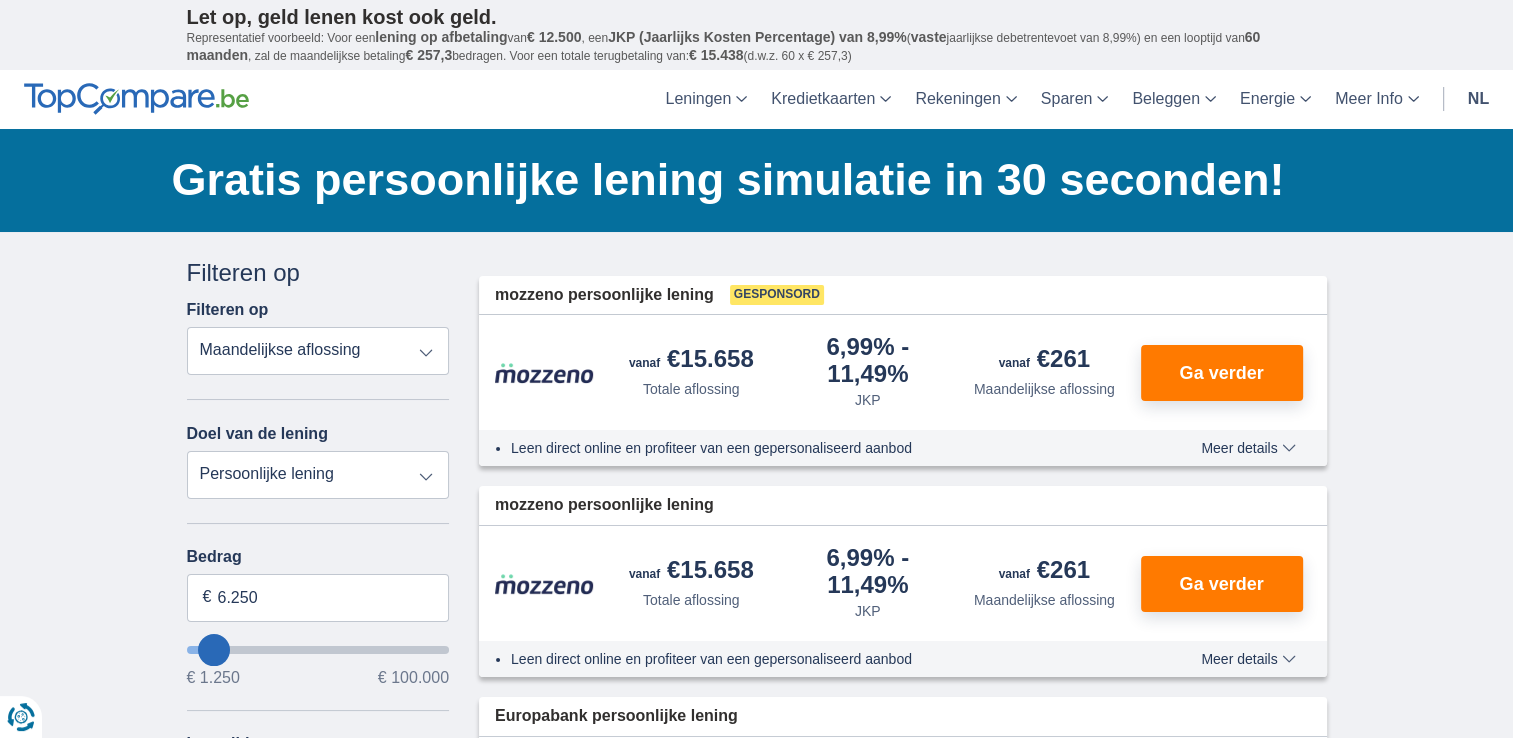 type on "6250" 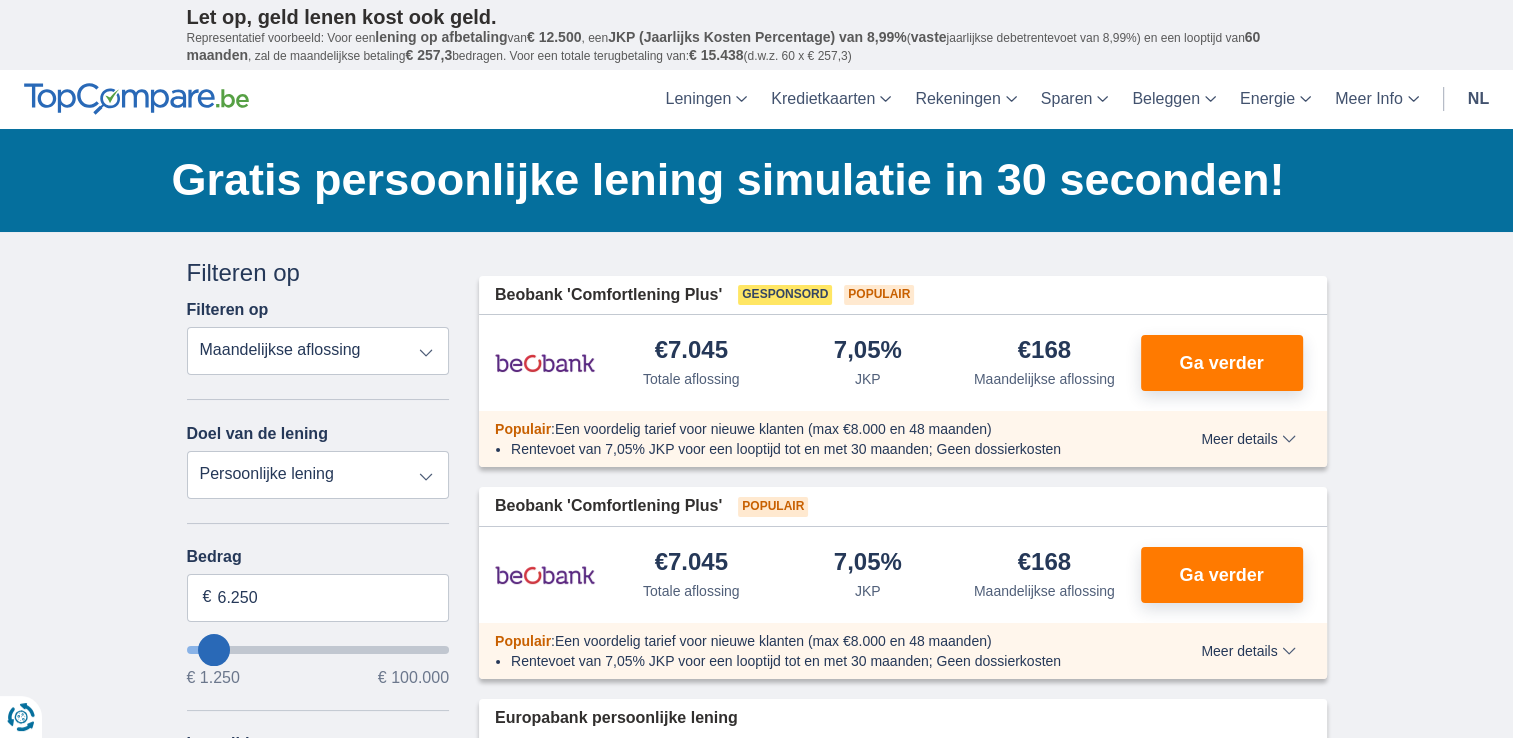 type on "11.250" 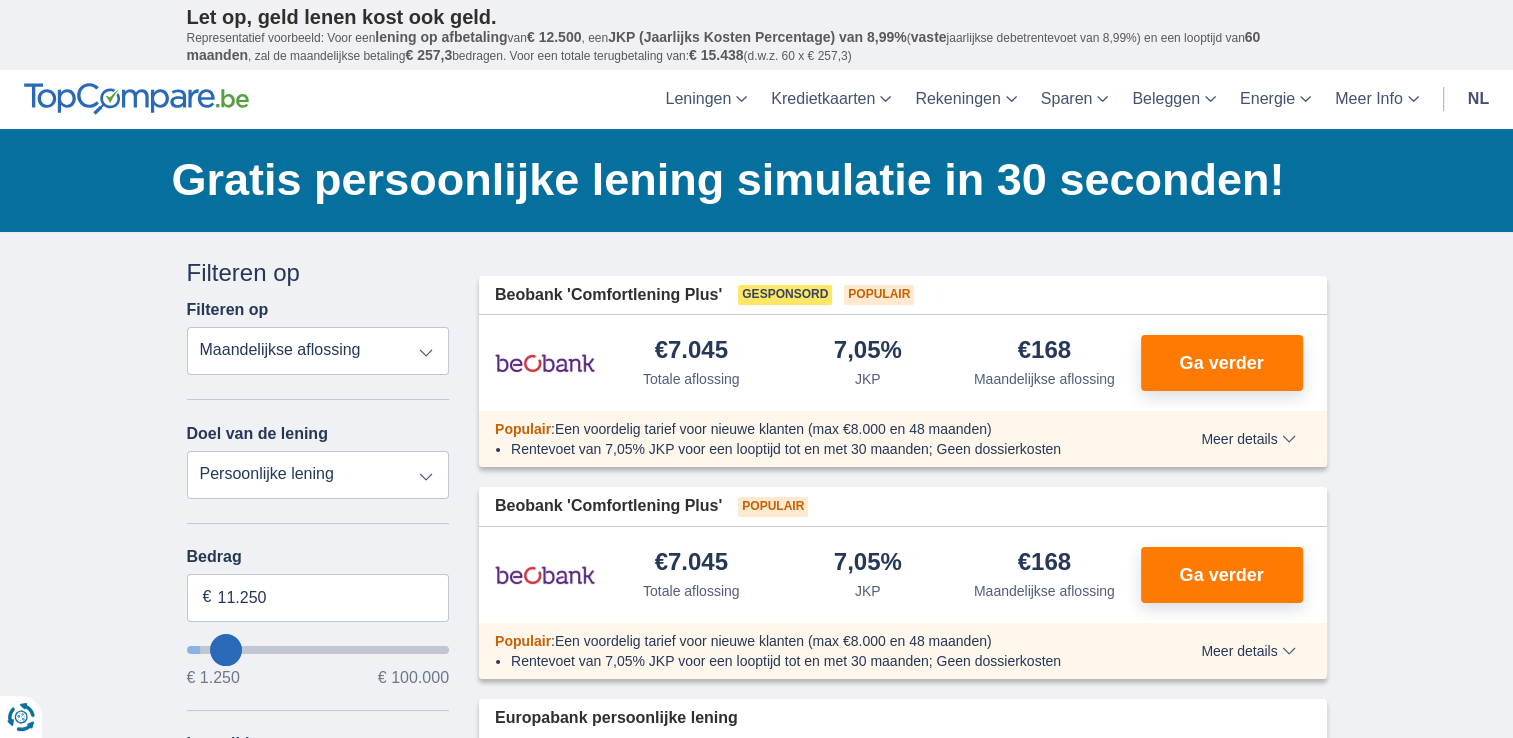 select on "60" 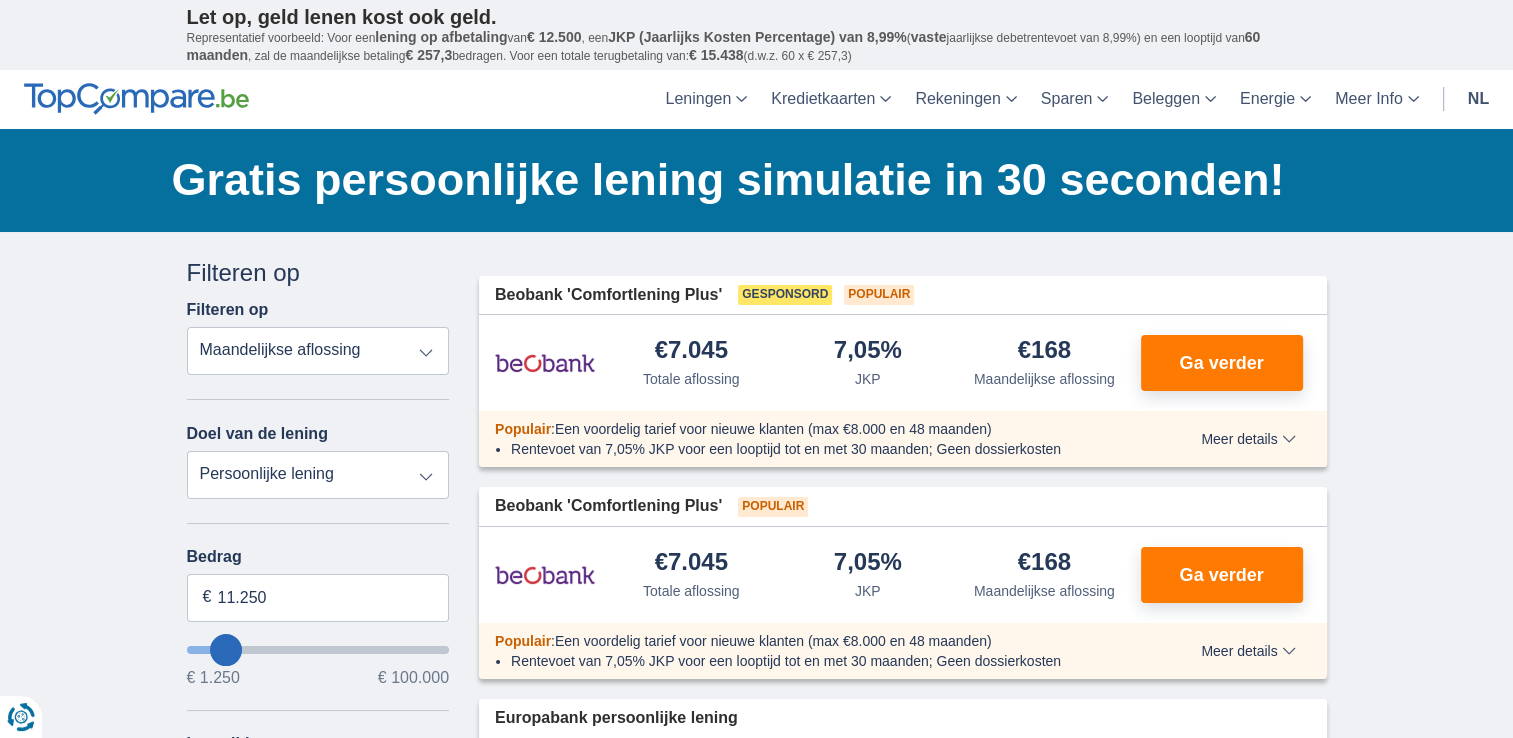 type on "11250" 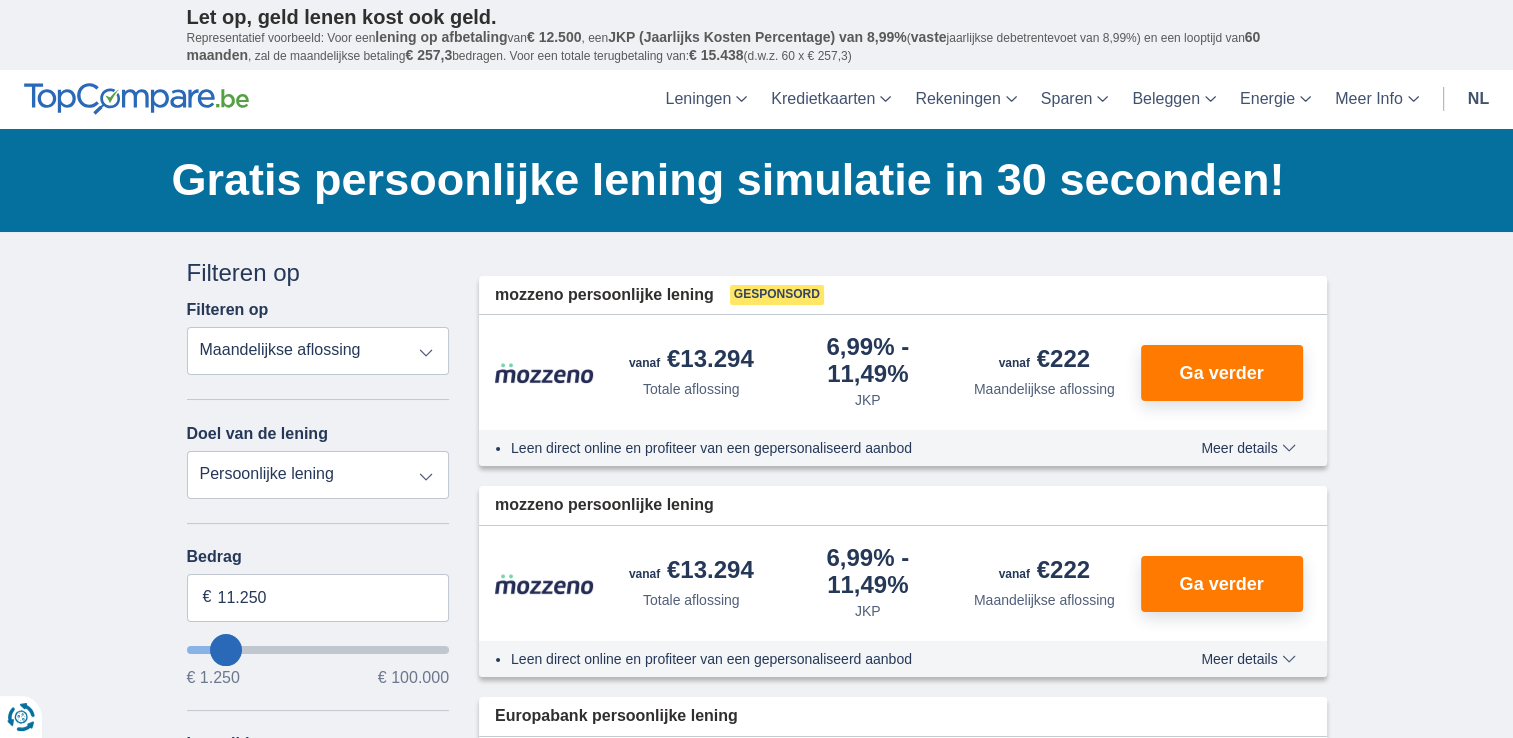 type on "10.250" 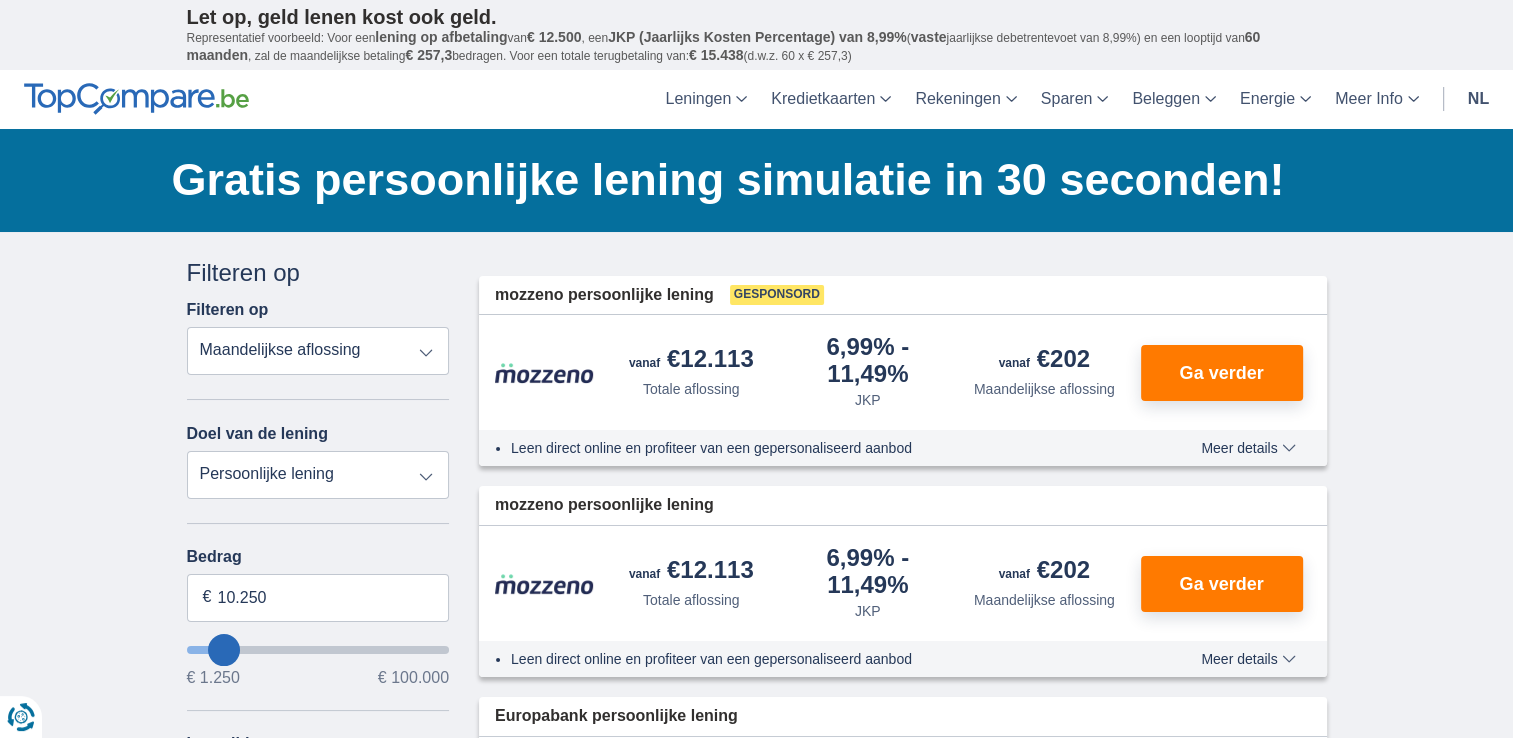 type on "10250" 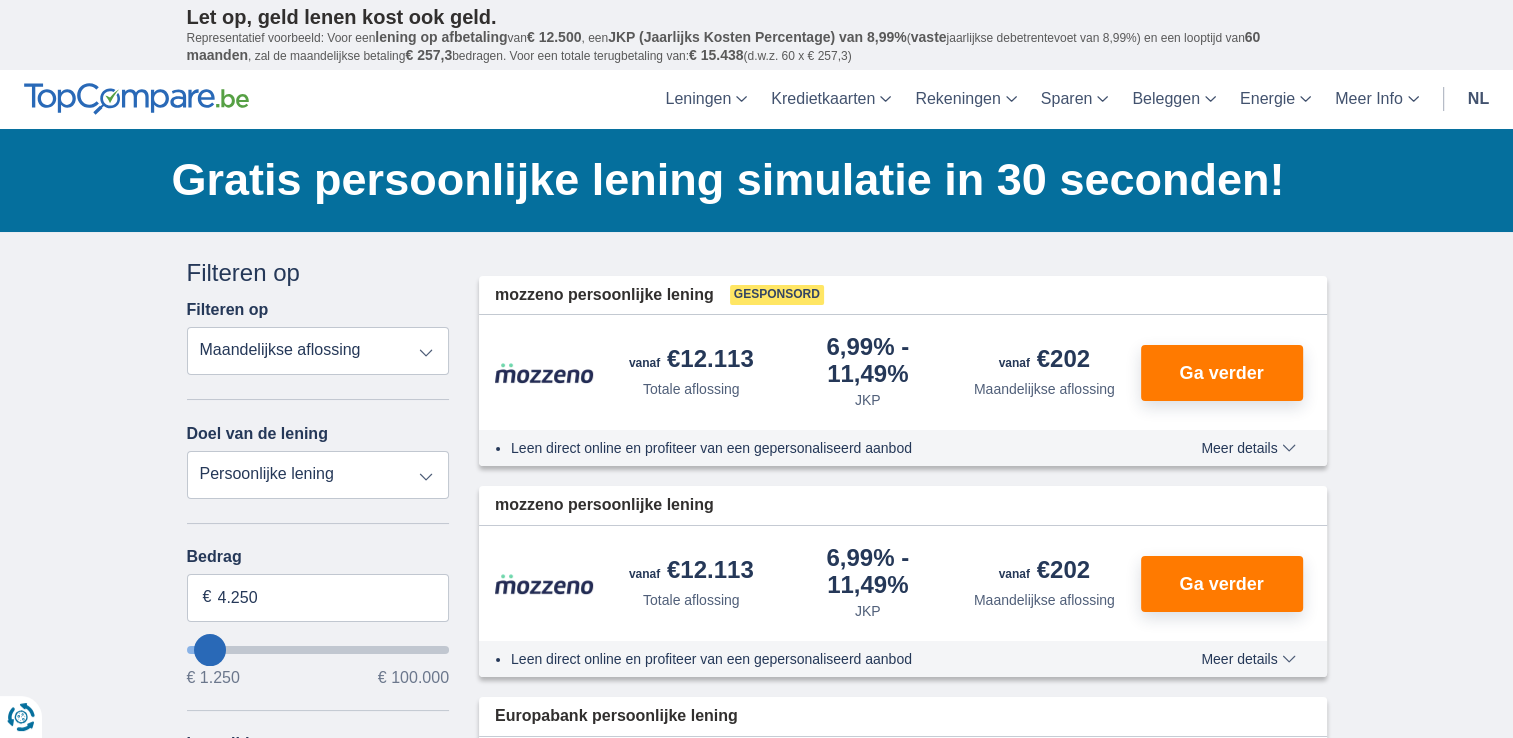 type on "4250" 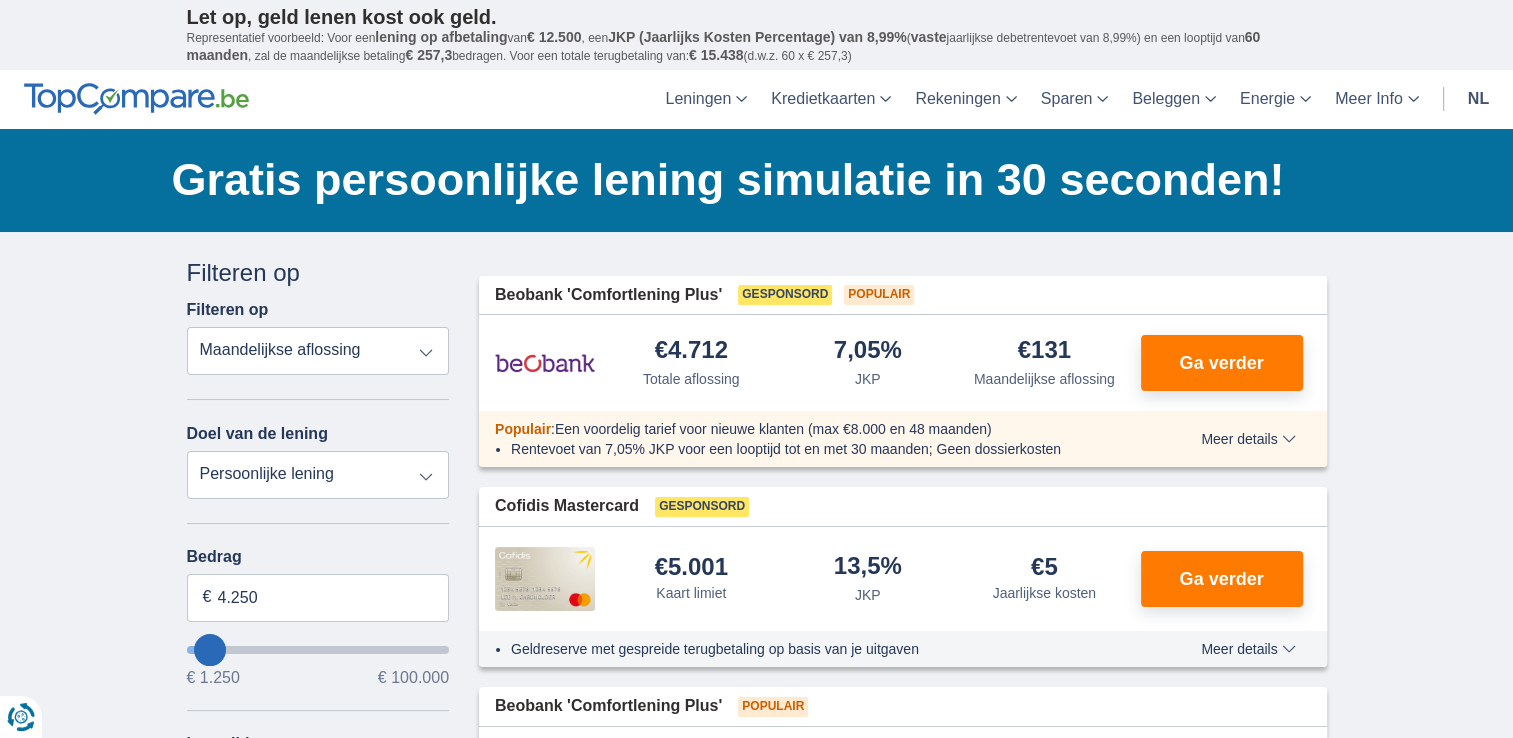 click at bounding box center [318, 650] 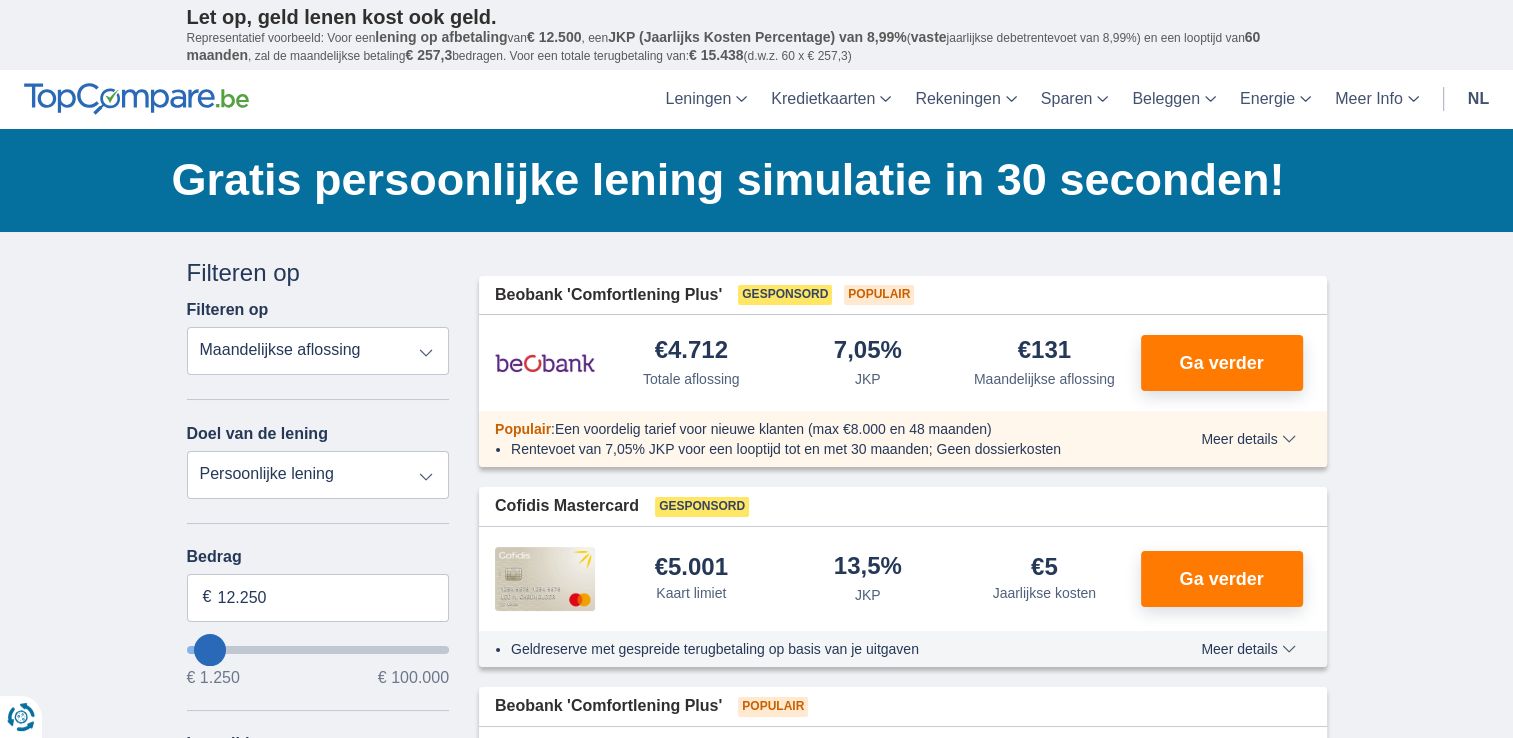 type on "12250" 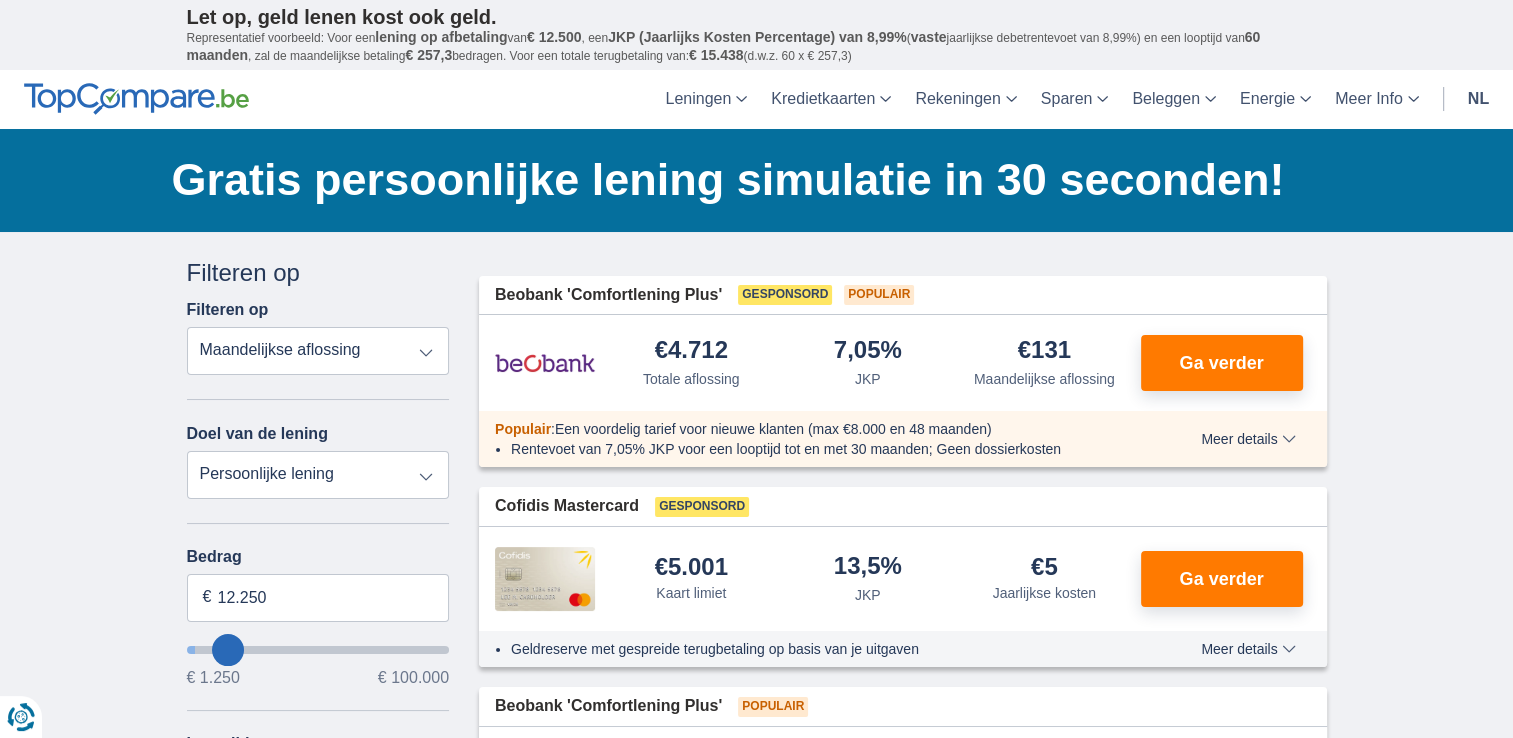 select on "60" 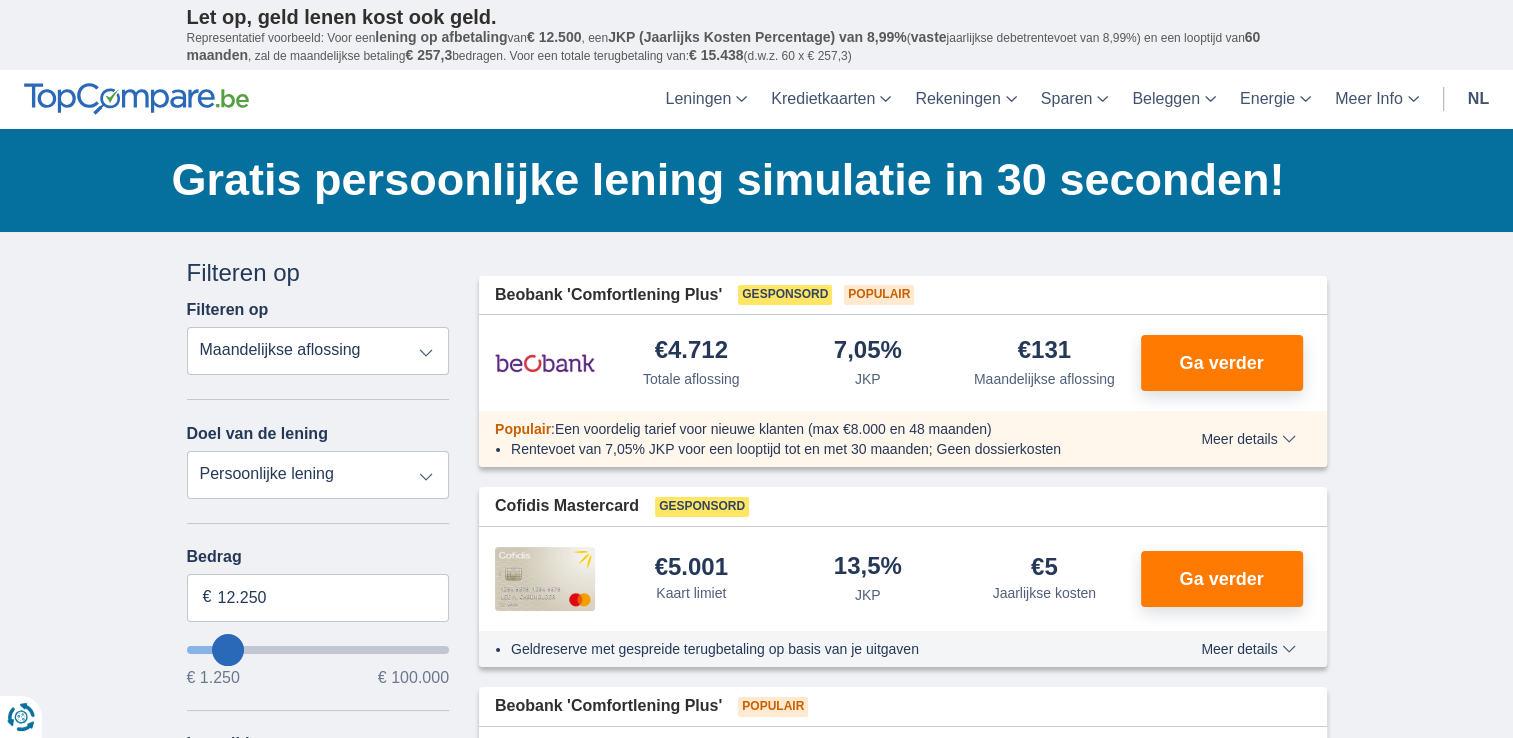 type on "12250" 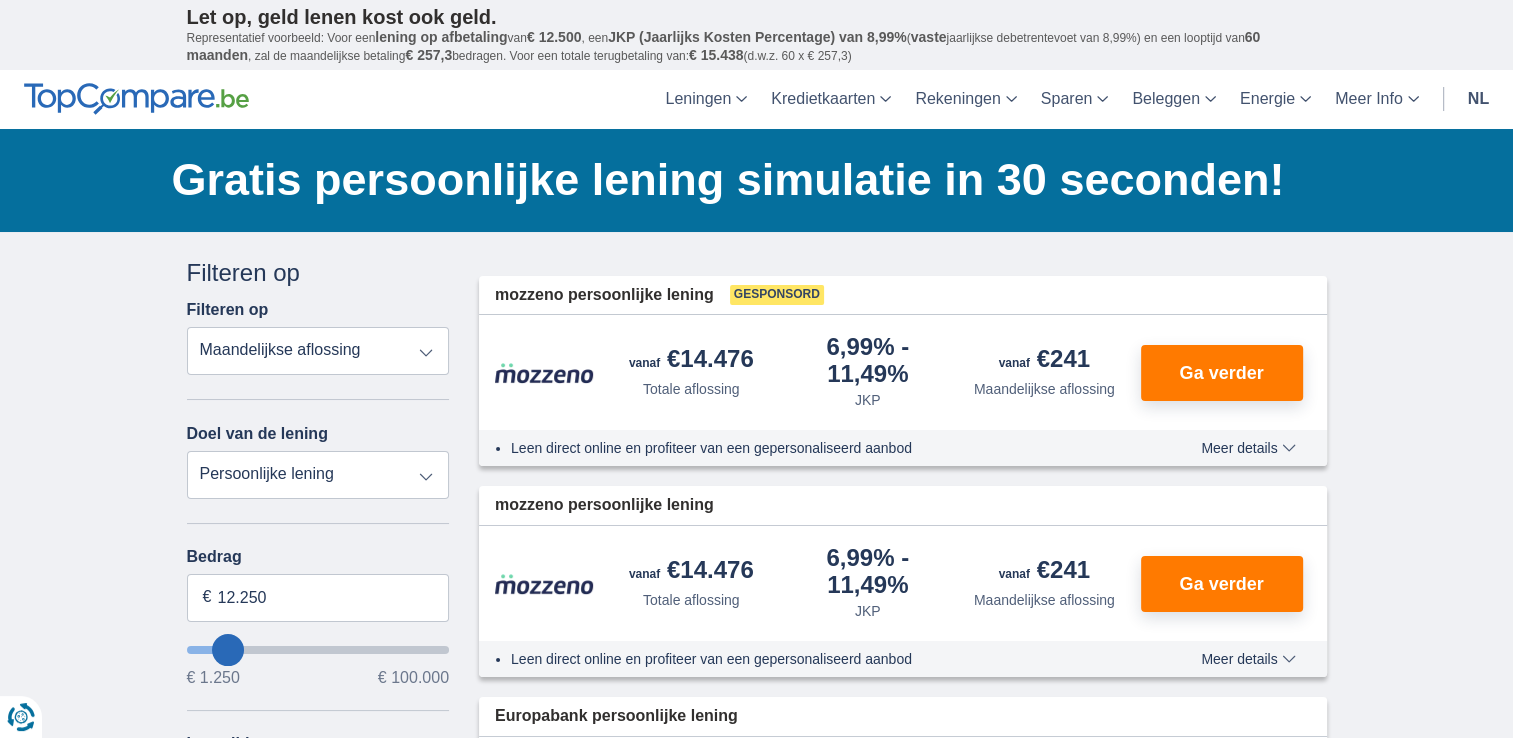 click at bounding box center (318, 650) 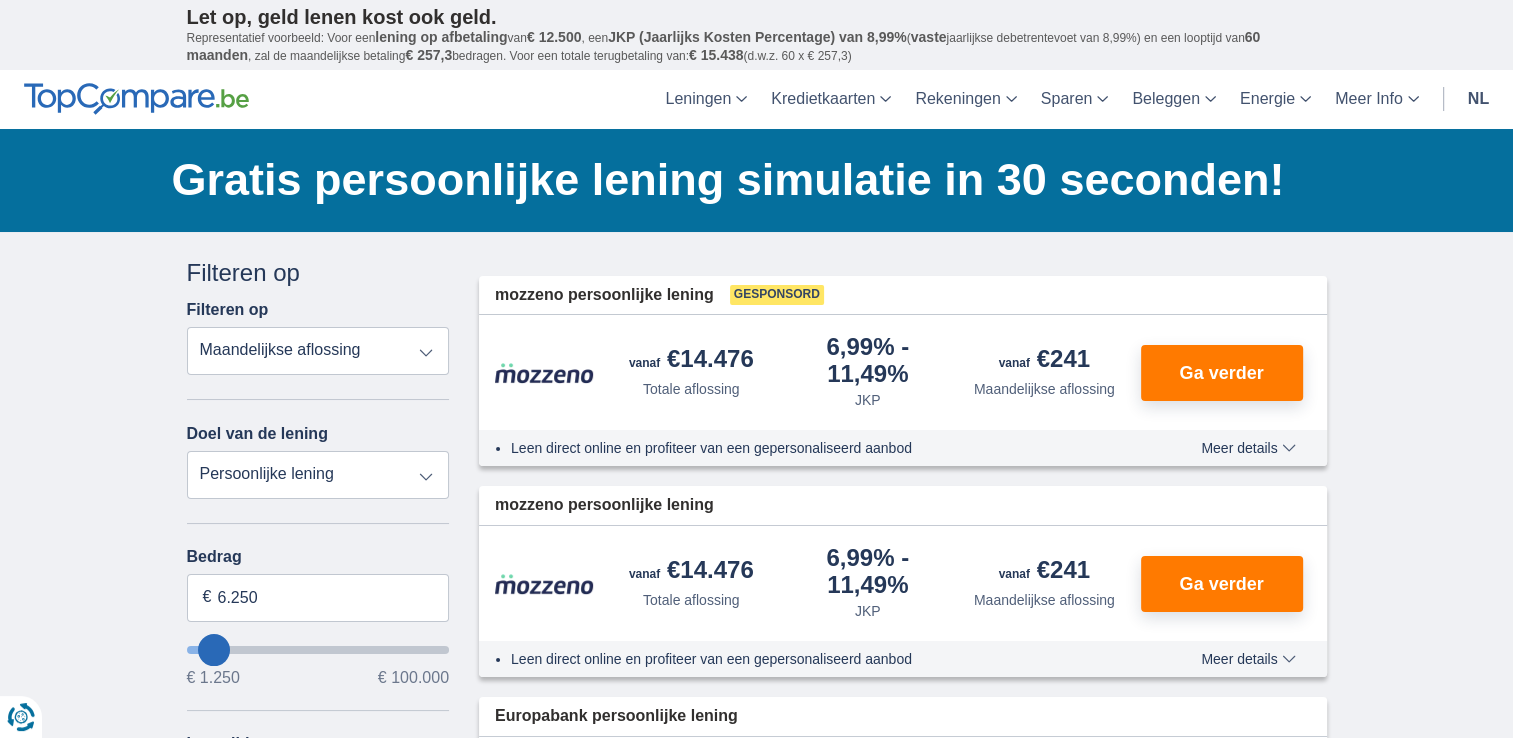 type on "6250" 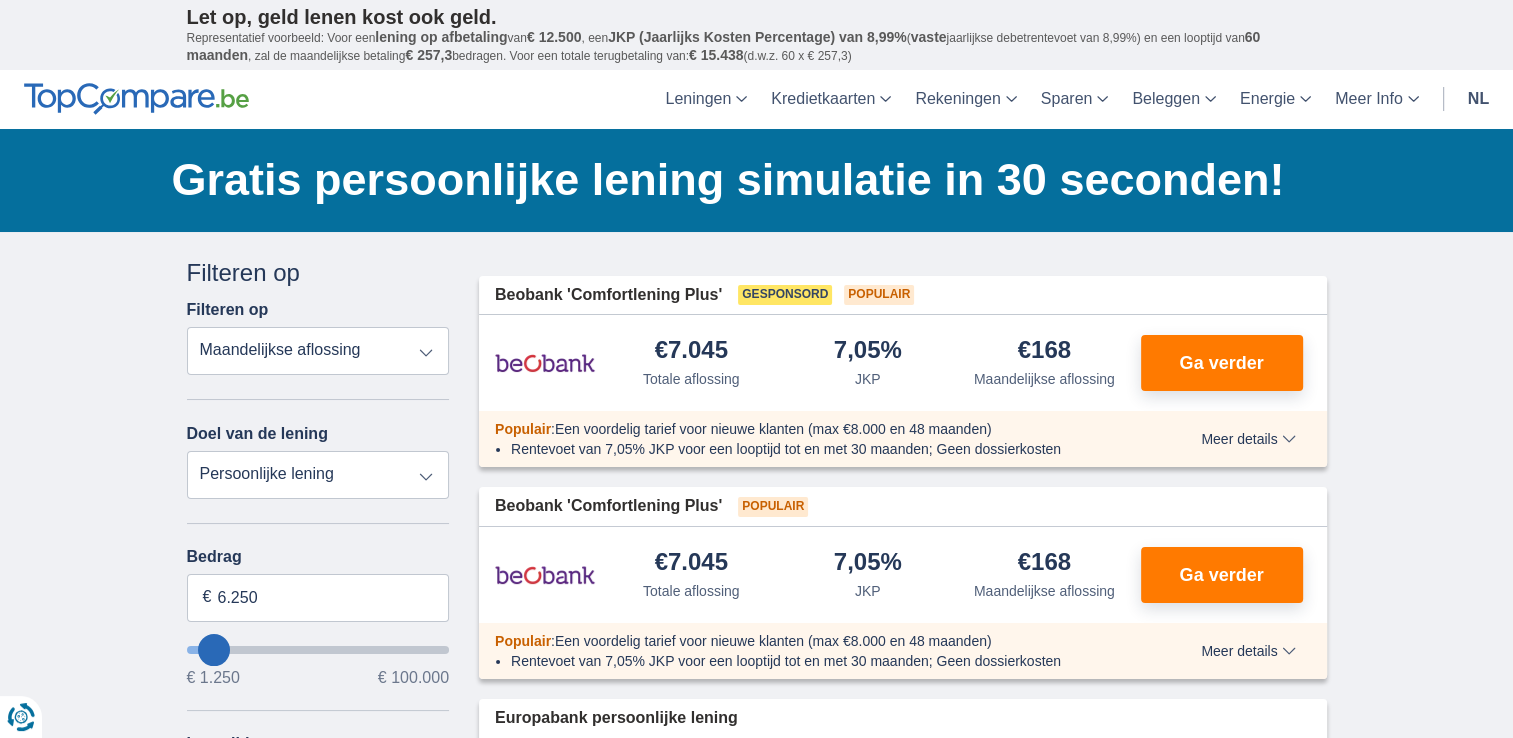 type on "13.250" 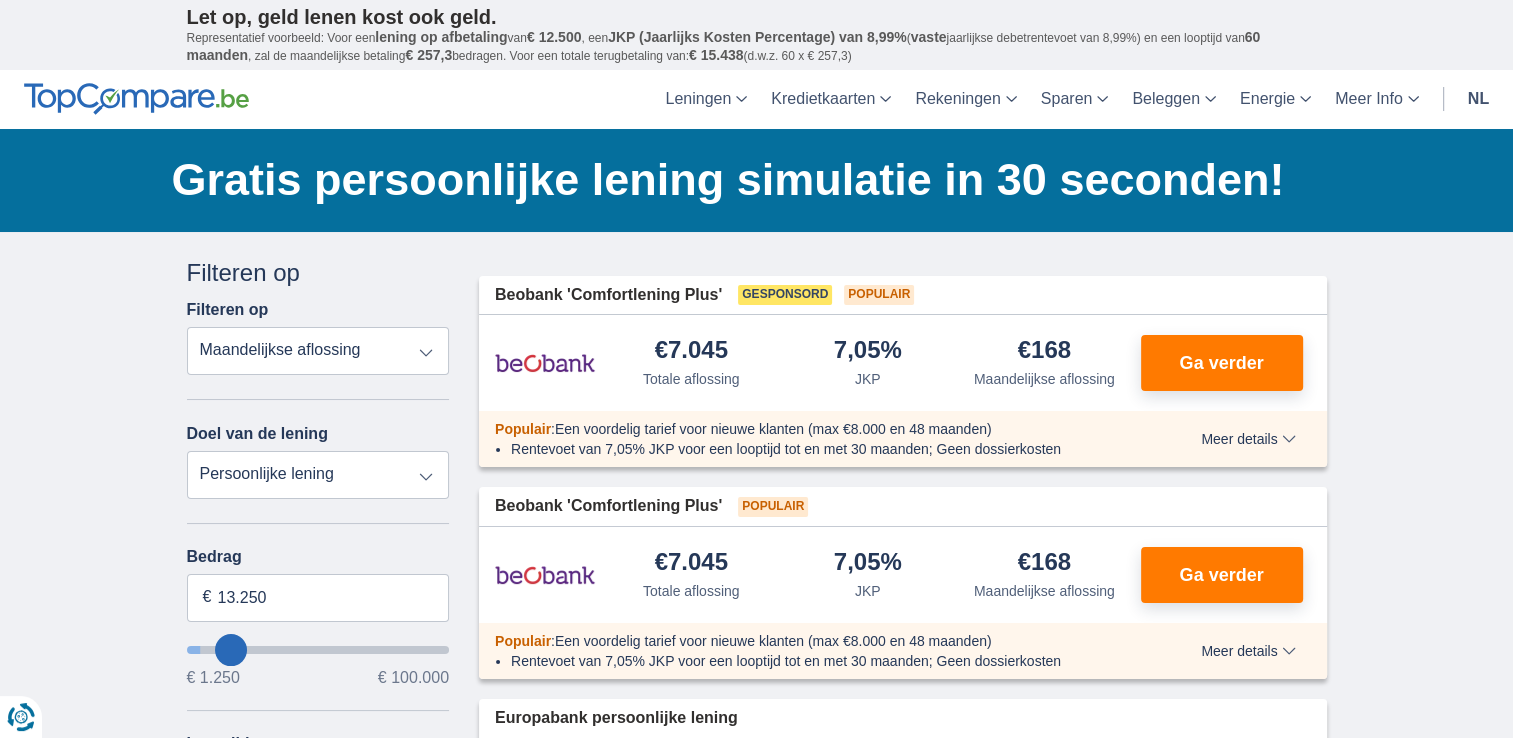 select on "60" 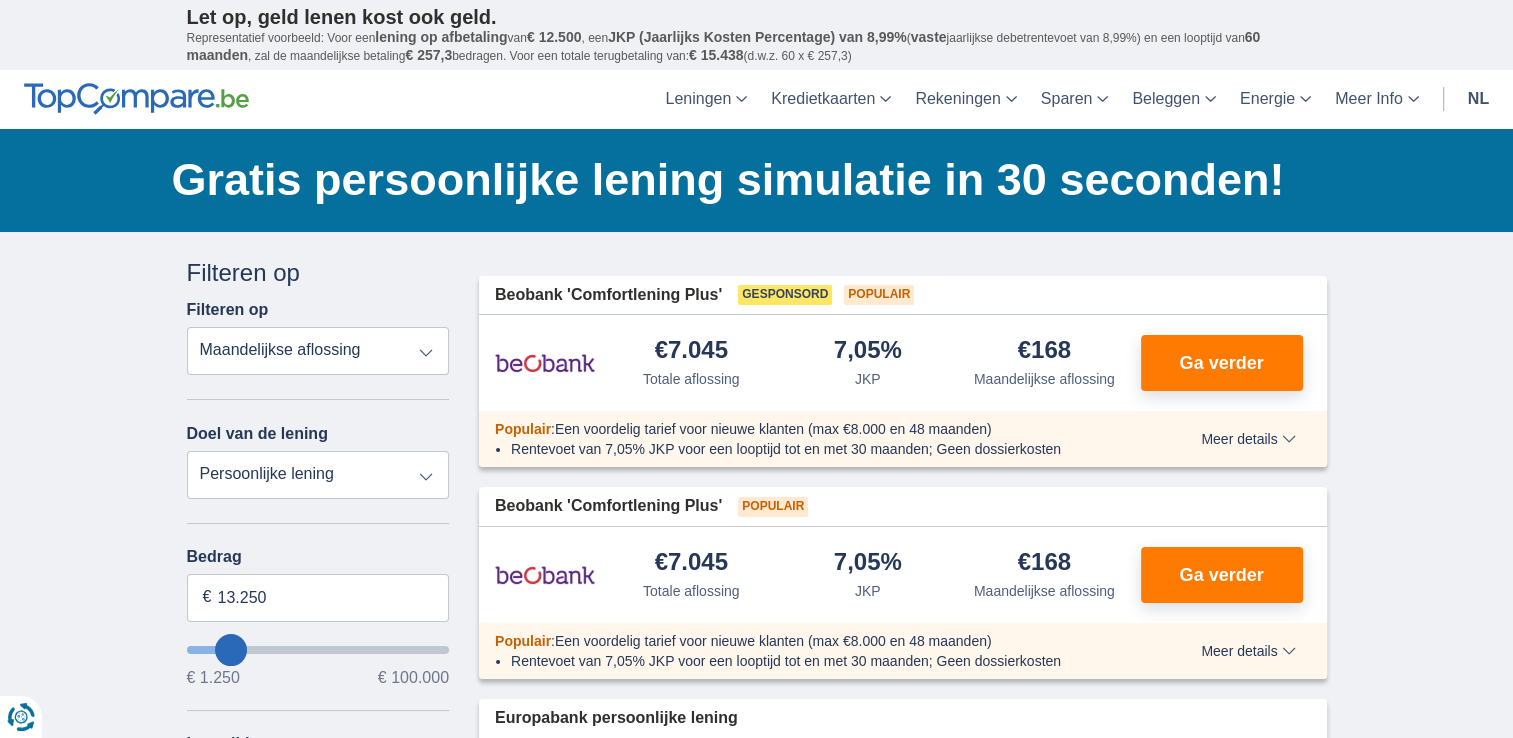 type on "13250" 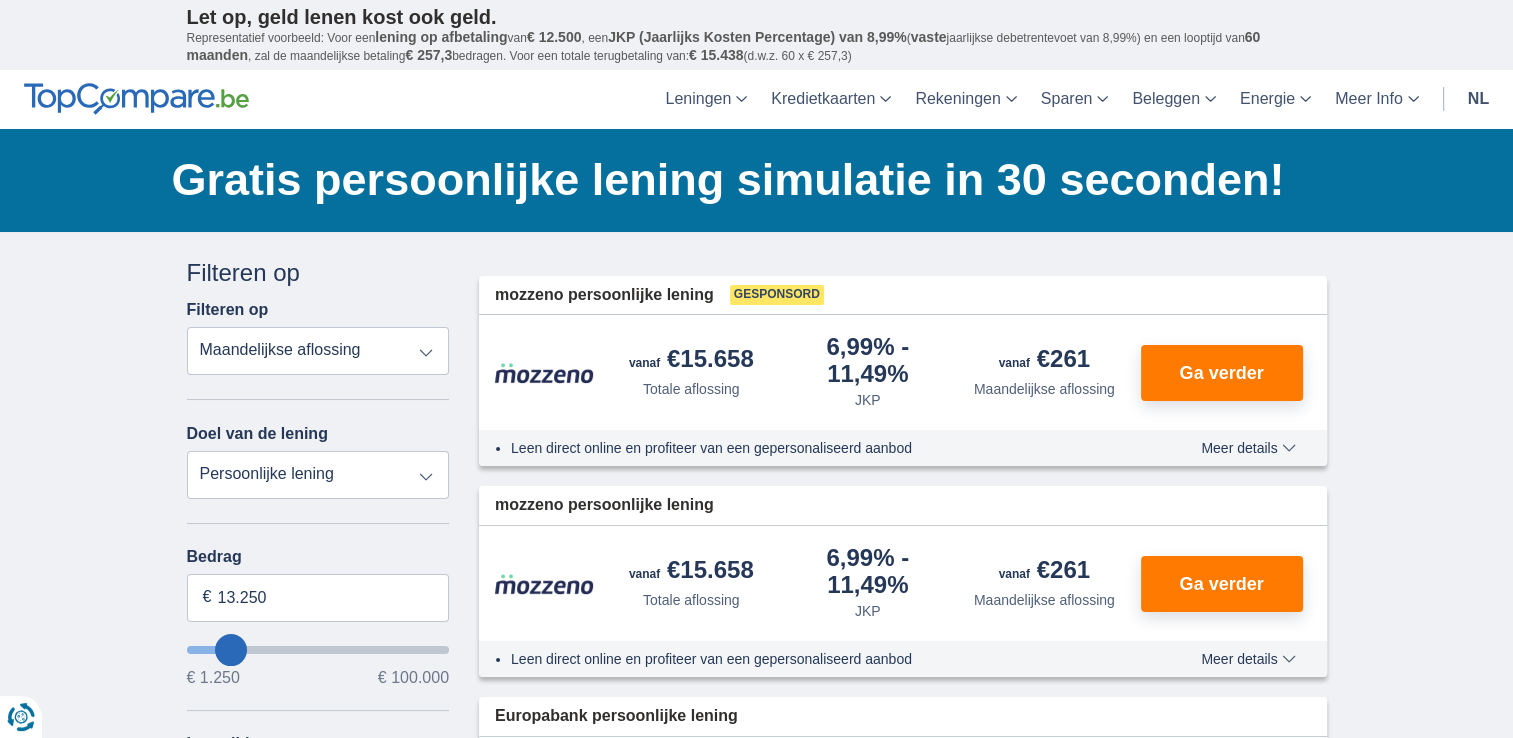 type on "6.250" 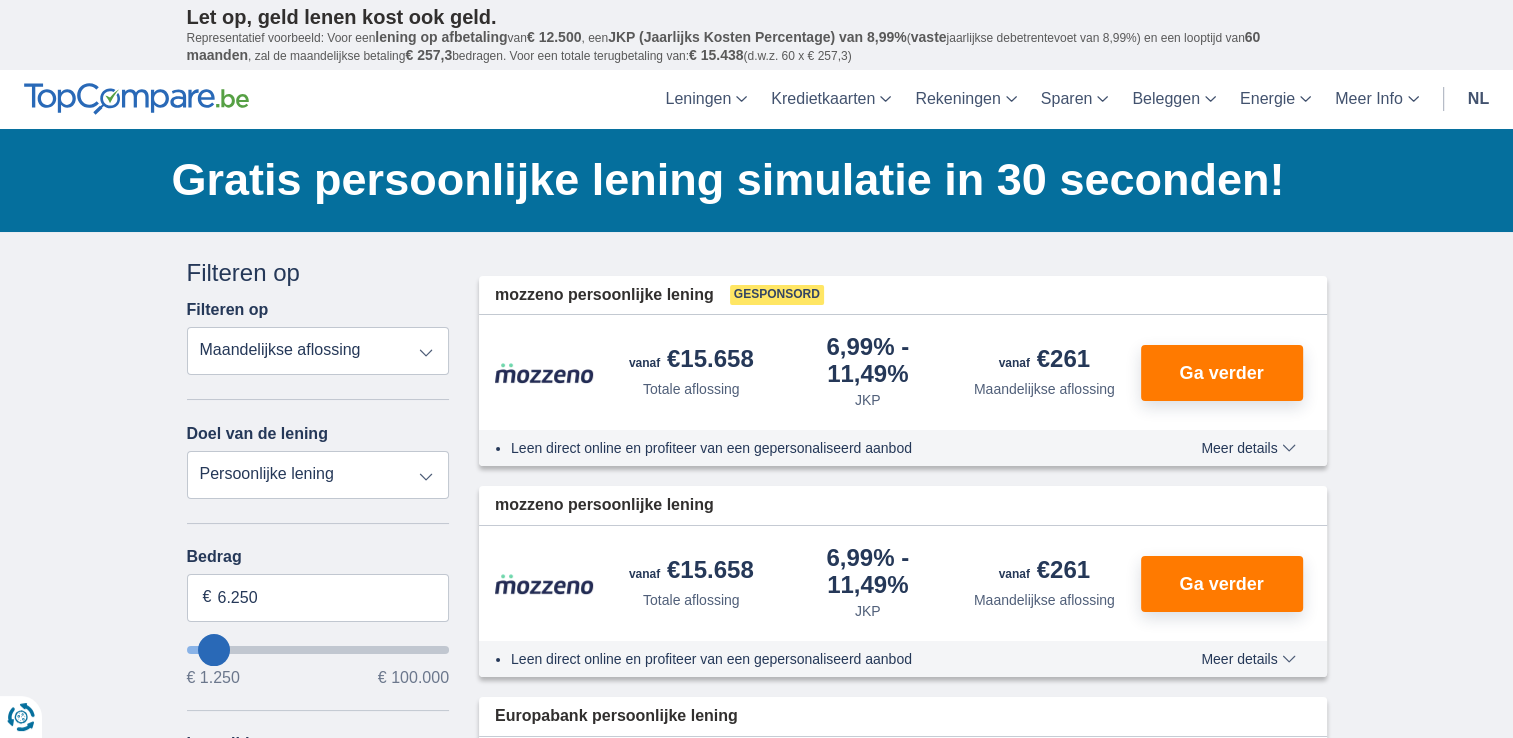 type on "6250" 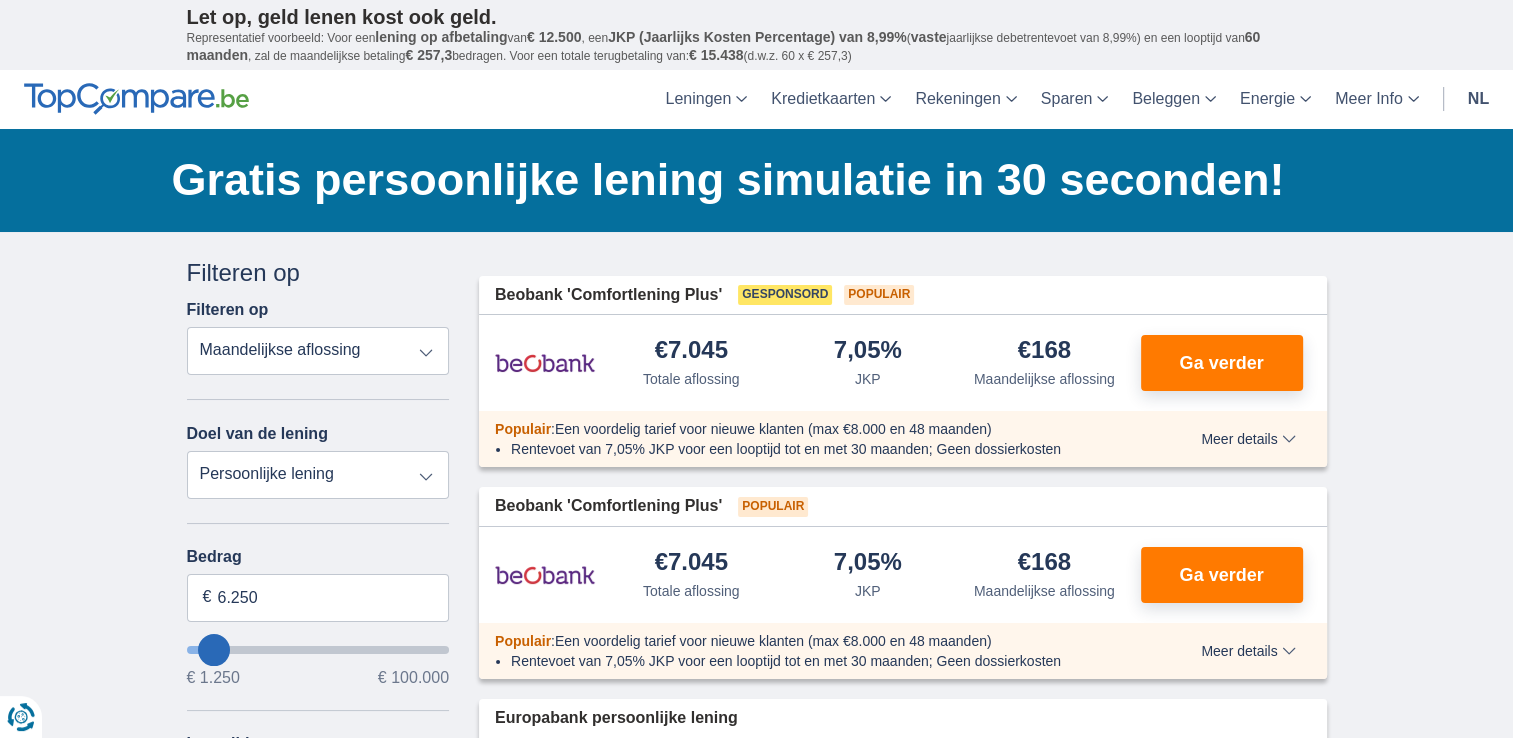 click at bounding box center (318, 650) 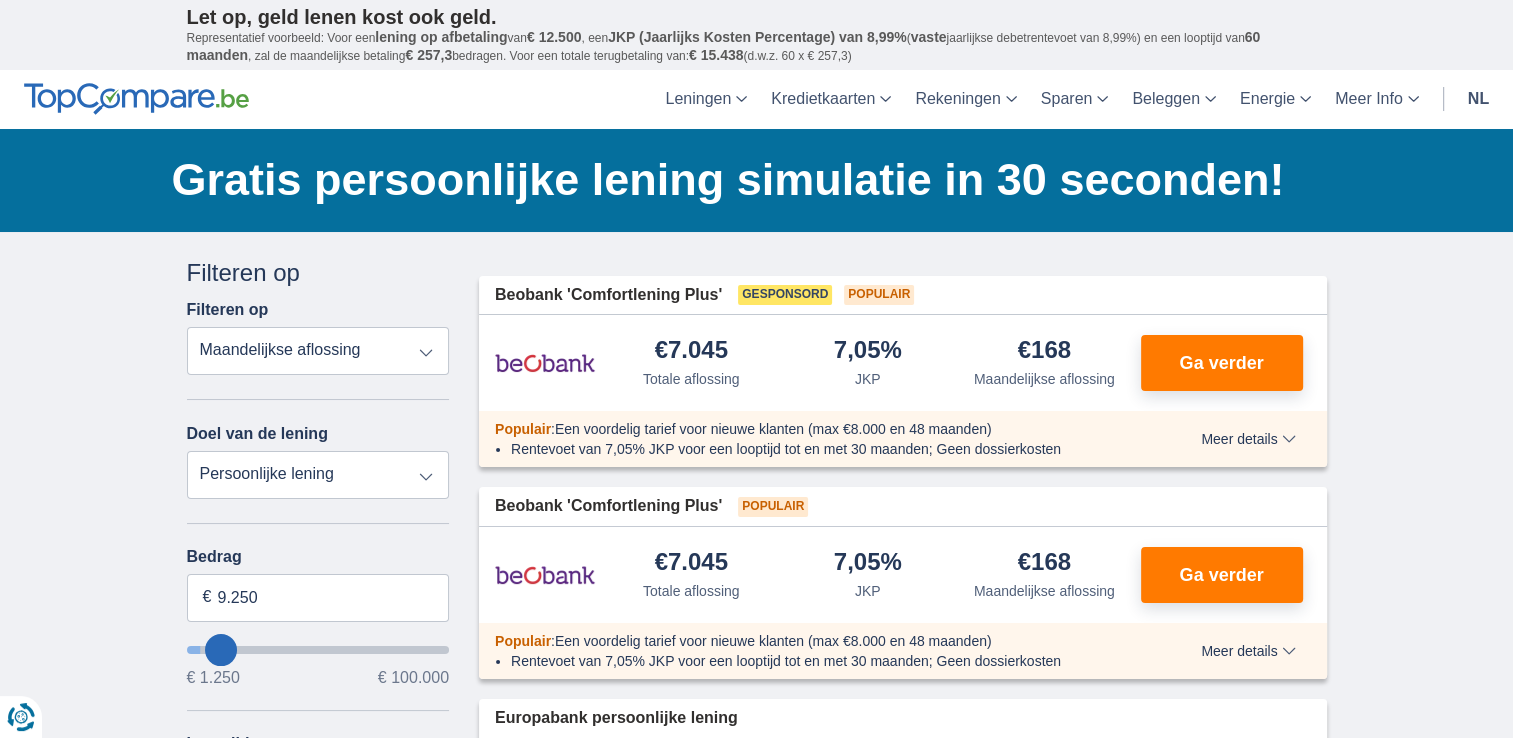 type on "10250" 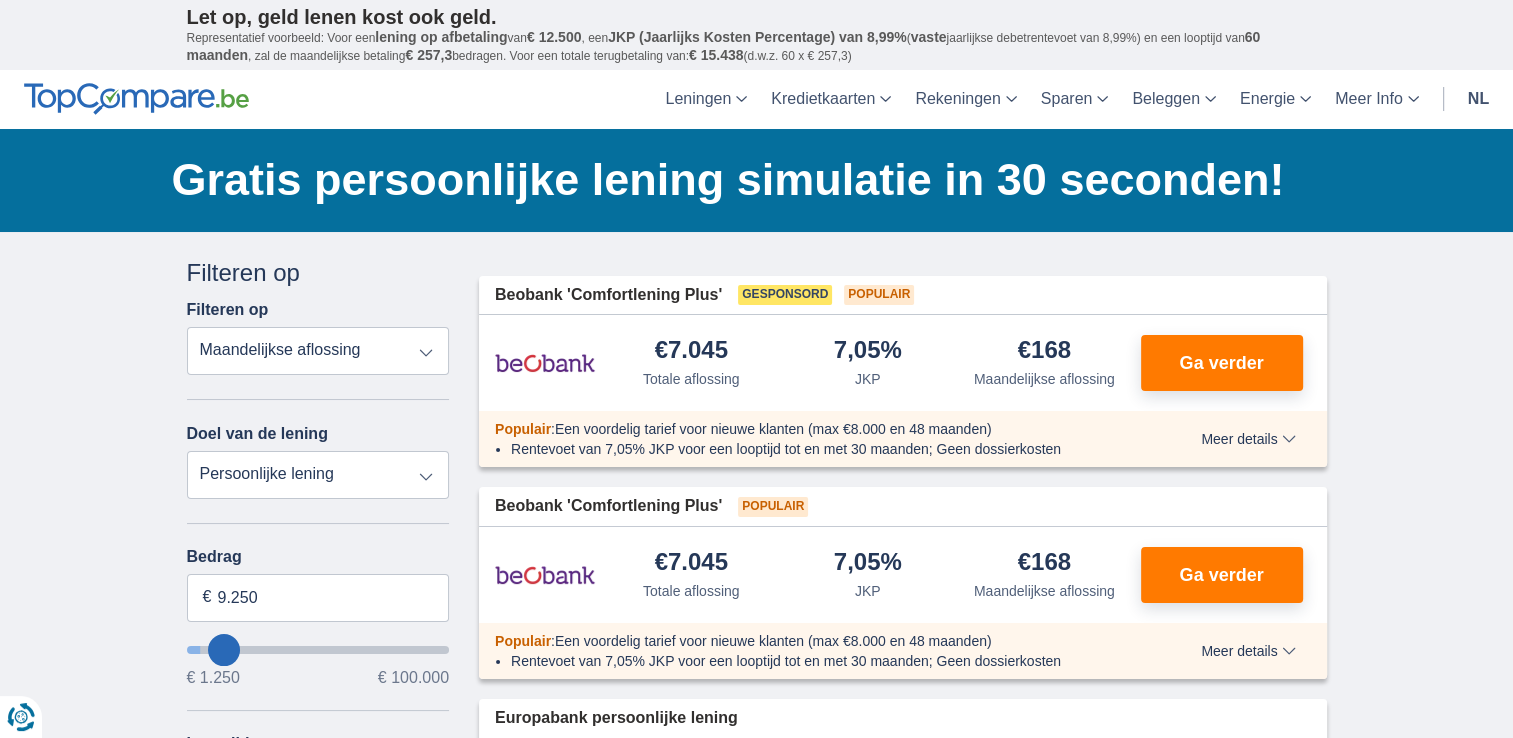 type on "10.250" 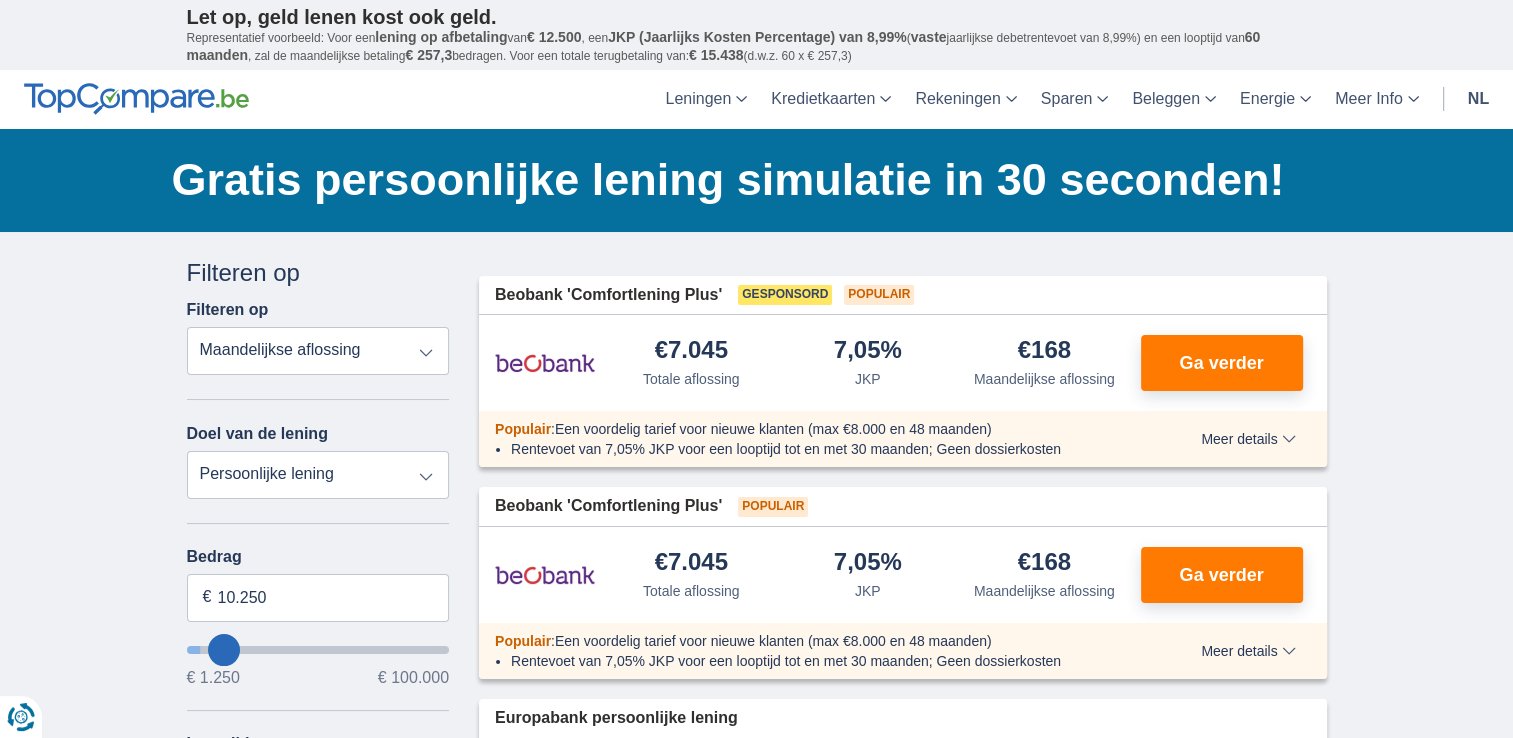 select on "60" 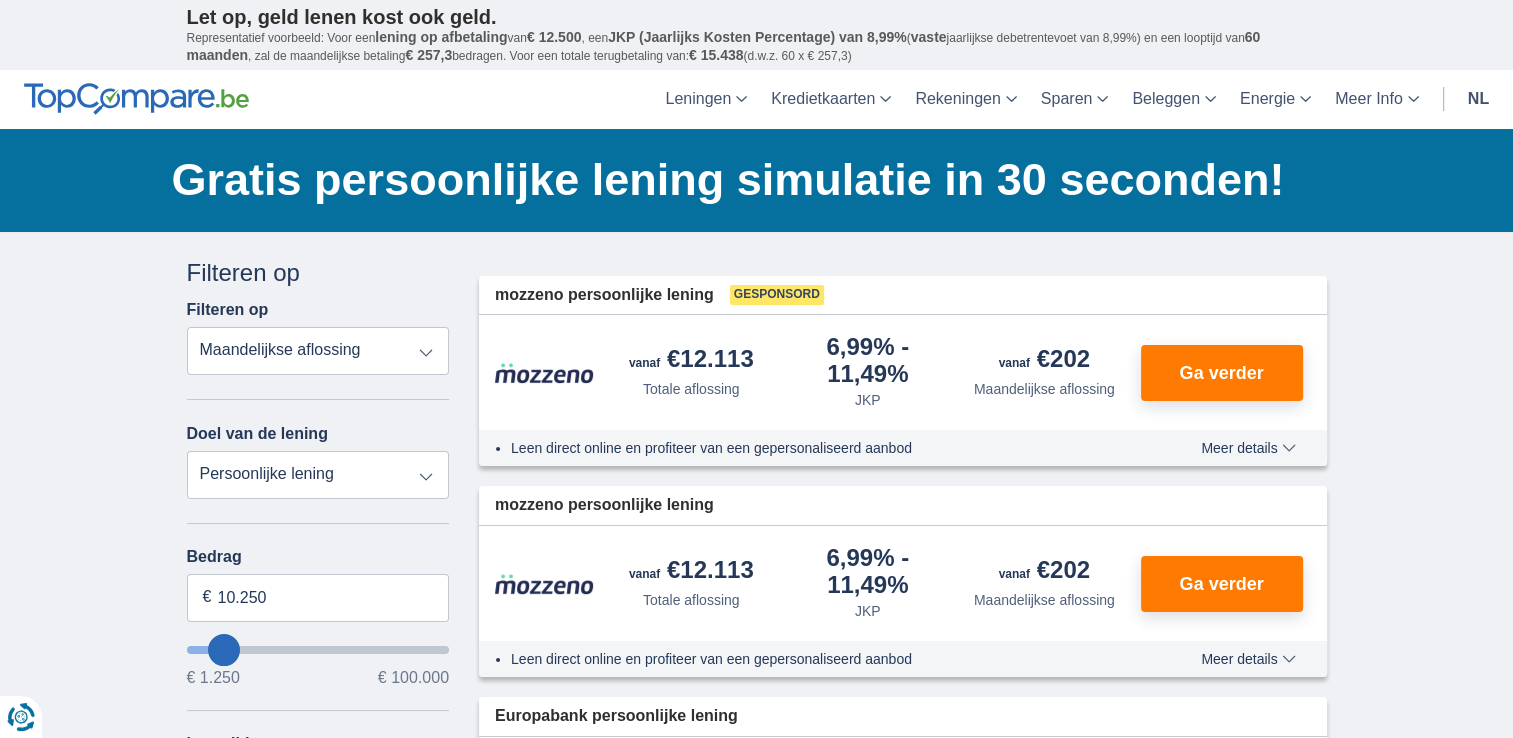 type on "9.250" 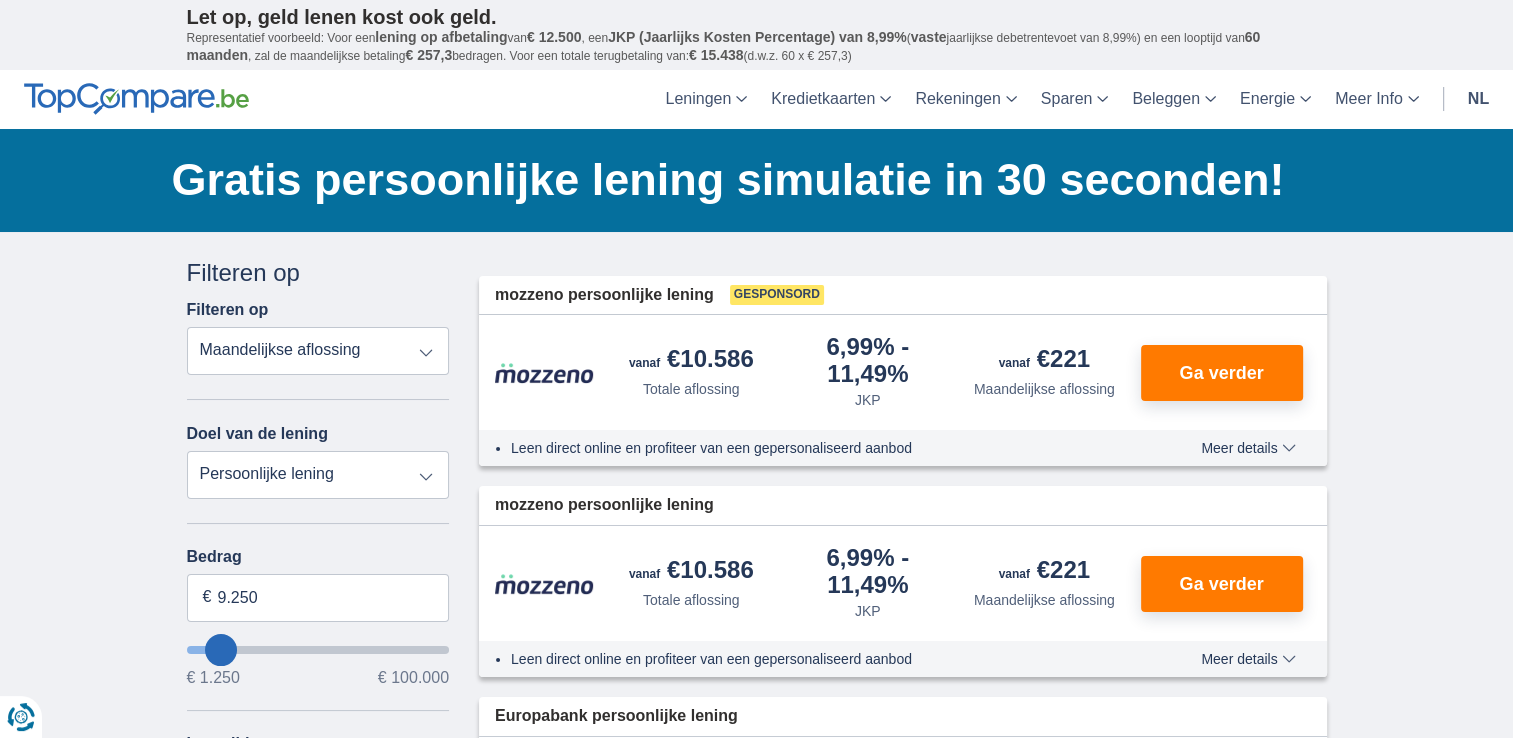 click at bounding box center [318, 650] 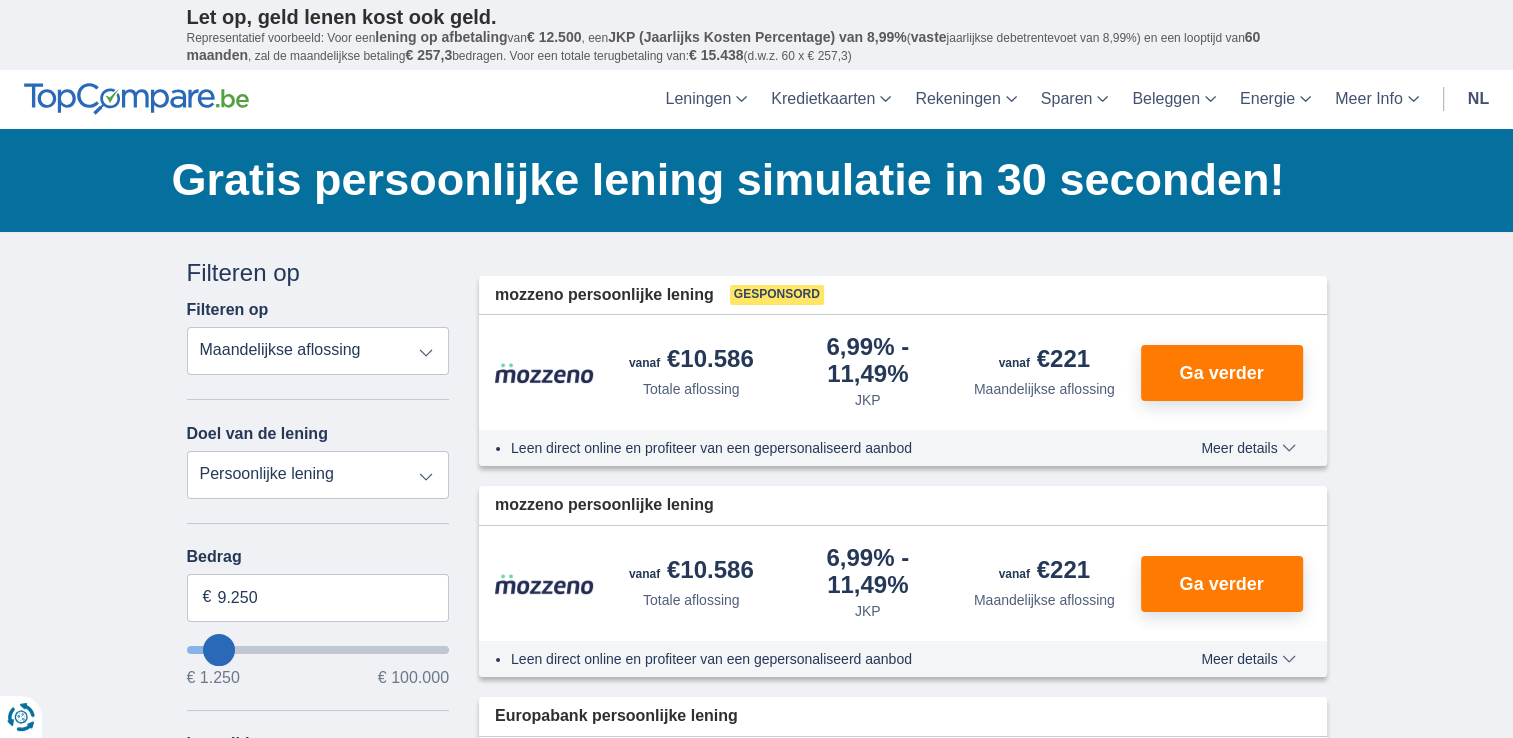 type on "8.250" 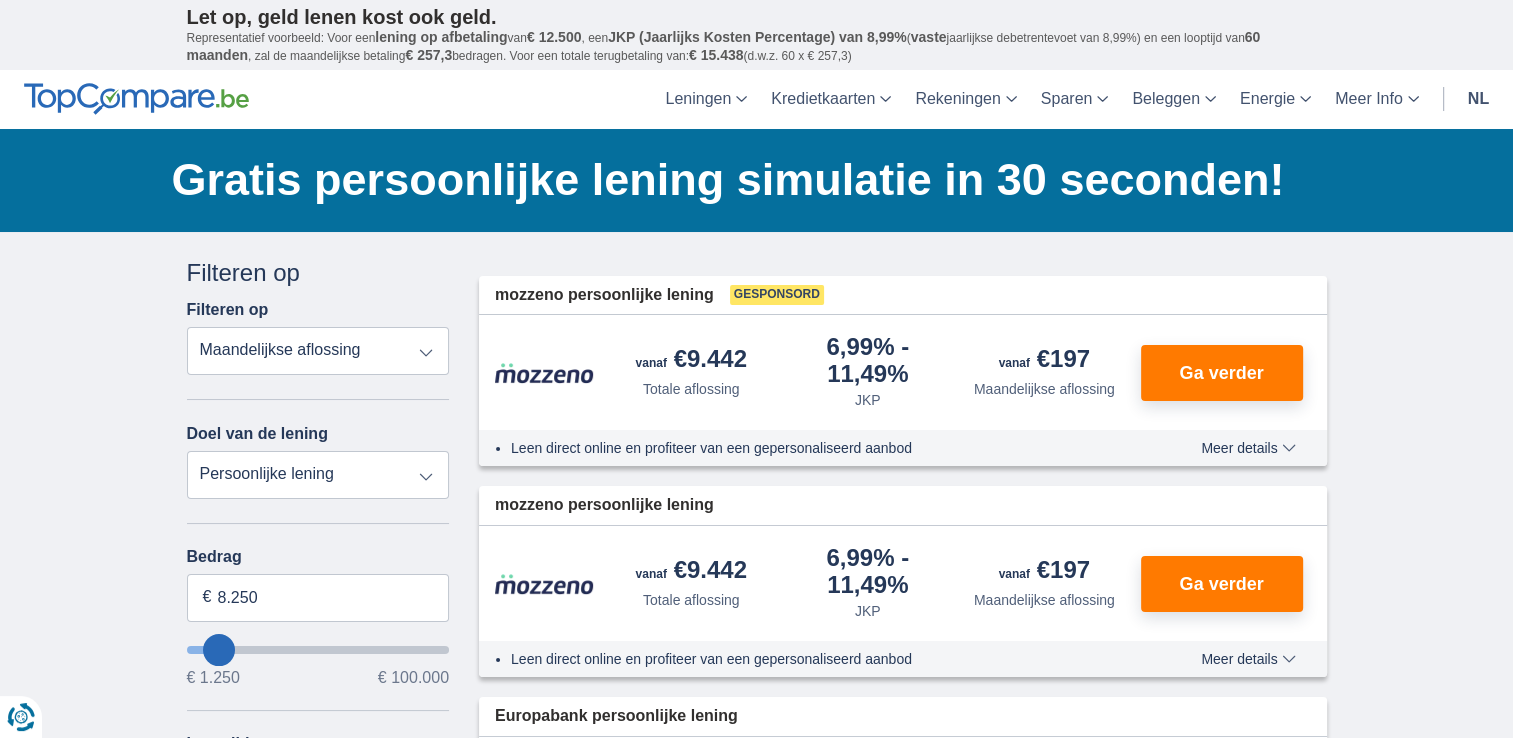 click on "Persoonlijke lening
Auto
Moto / fiets
Mobilhome / caravan
Renovatie
Energie
Schuldconsolidatie
Studie
Vakantie
Huwelijk
Meubelen
Elektronica
Meest Populair
Geldreserve" at bounding box center [318, 475] 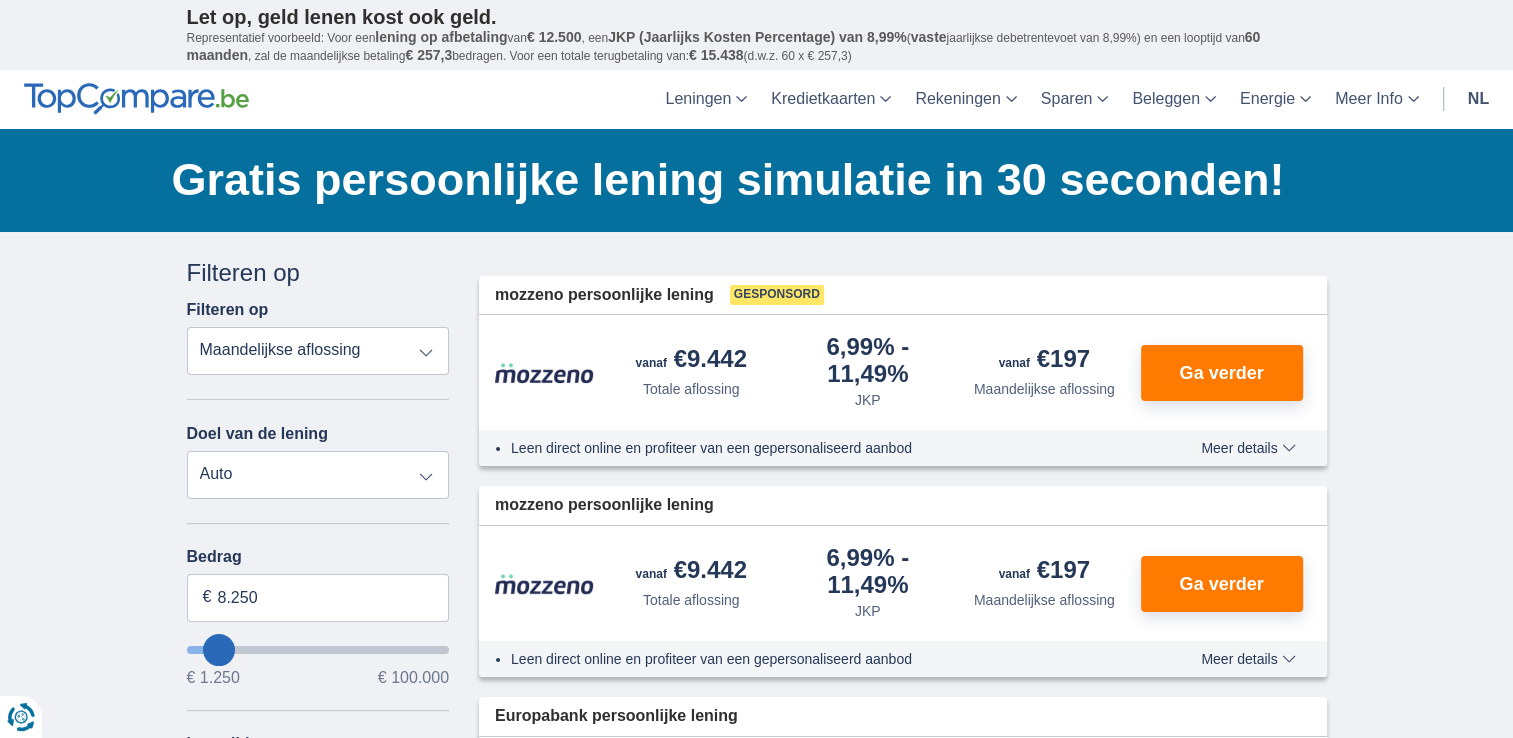 click on "Persoonlijke lening
Auto
Moto / fiets
Mobilhome / caravan
Renovatie
Energie
Schuldconsolidatie
Studie
Vakantie
Huwelijk
Meubelen
Elektronica
Meest Populair
Geldreserve" at bounding box center [318, 475] 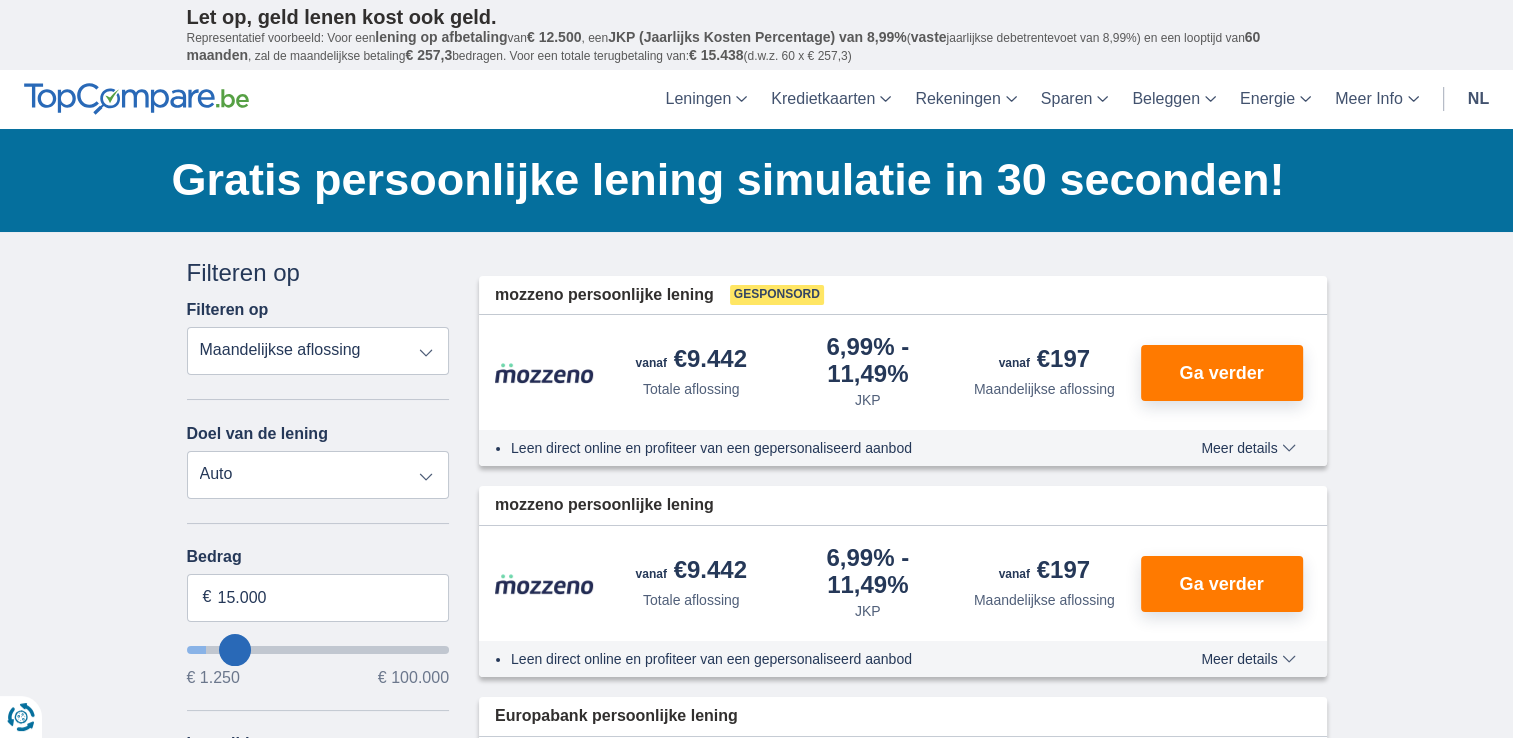 select on "60" 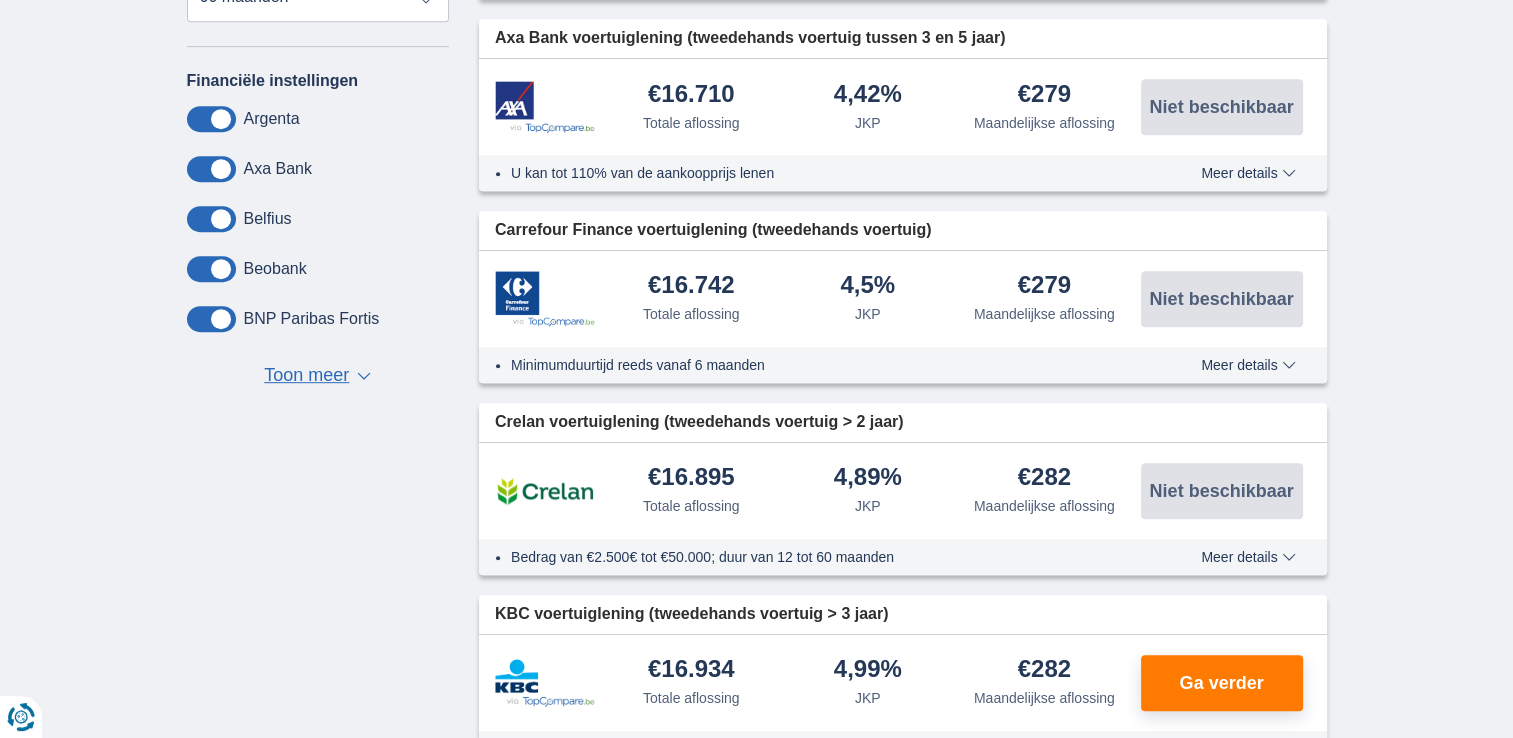 scroll, scrollTop: 1165, scrollLeft: 0, axis: vertical 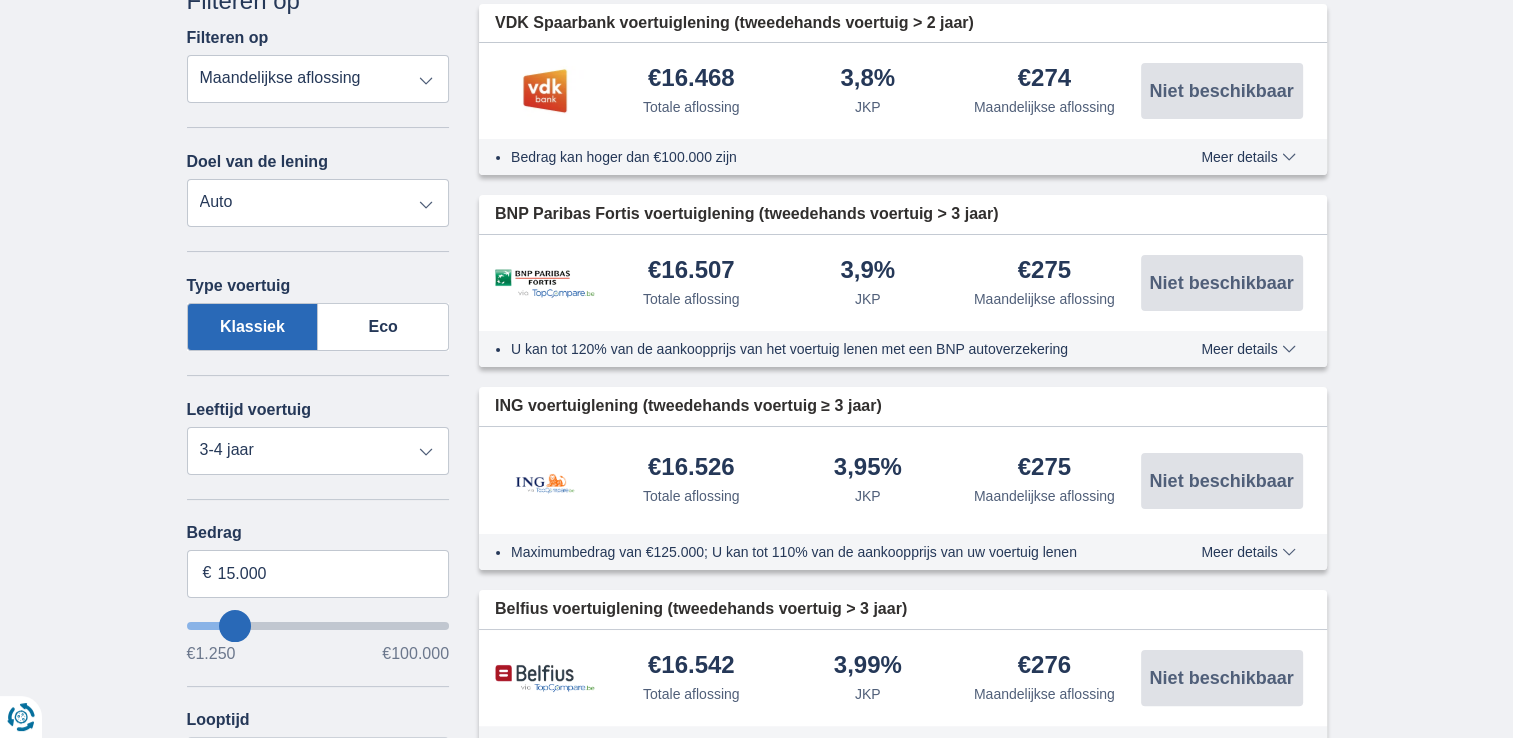 click on "Klassiek" at bounding box center [253, 327] 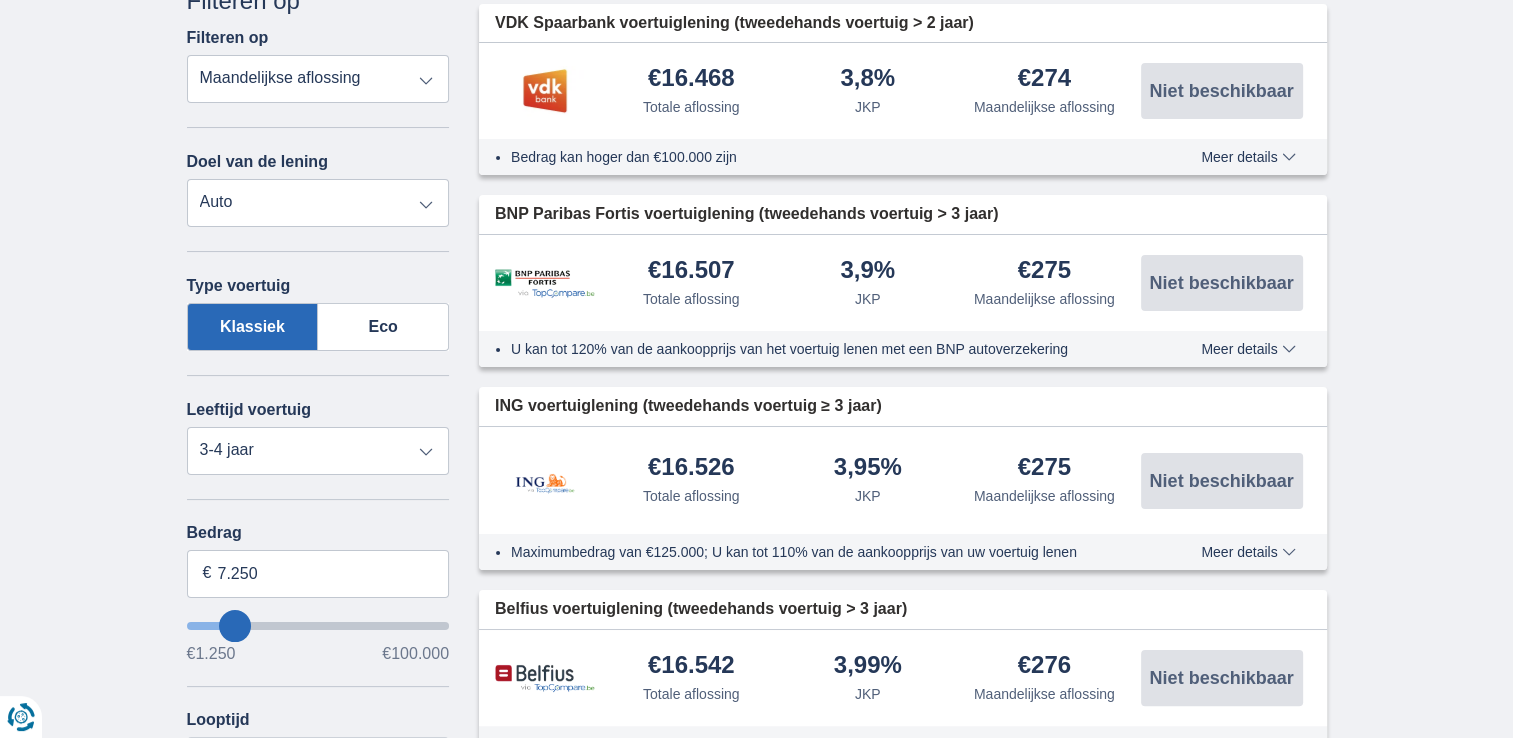 type on "7250" 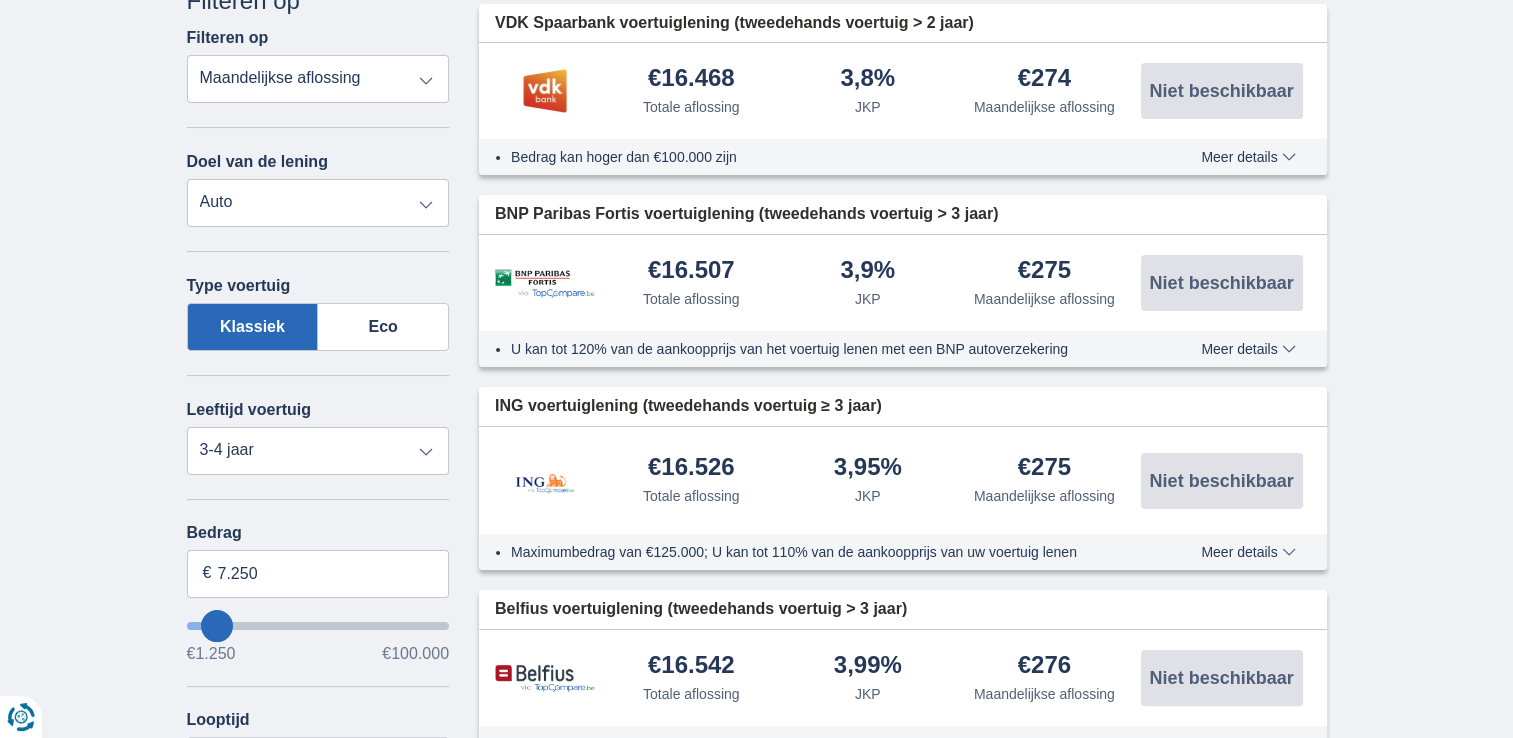 type on "7250" 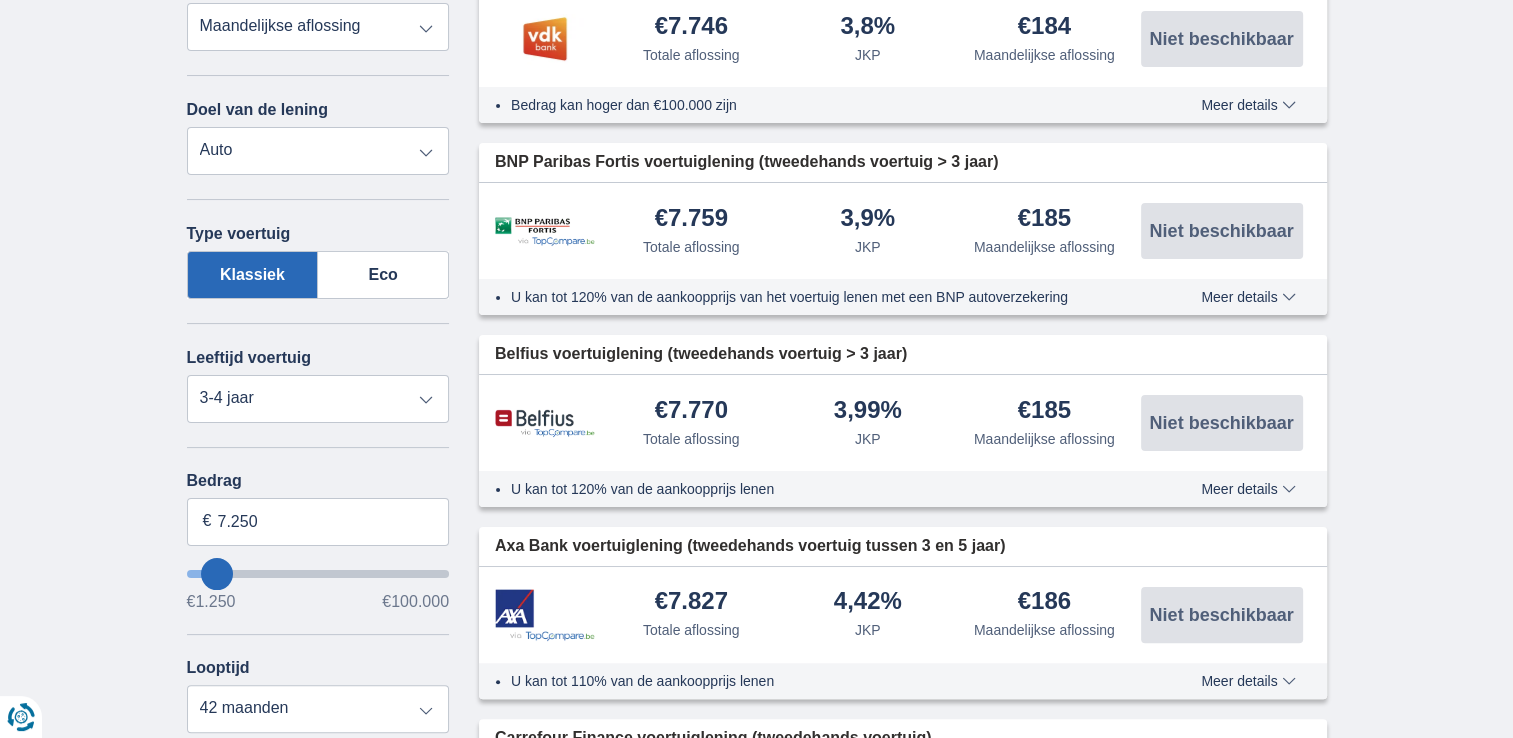 scroll, scrollTop: 347, scrollLeft: 0, axis: vertical 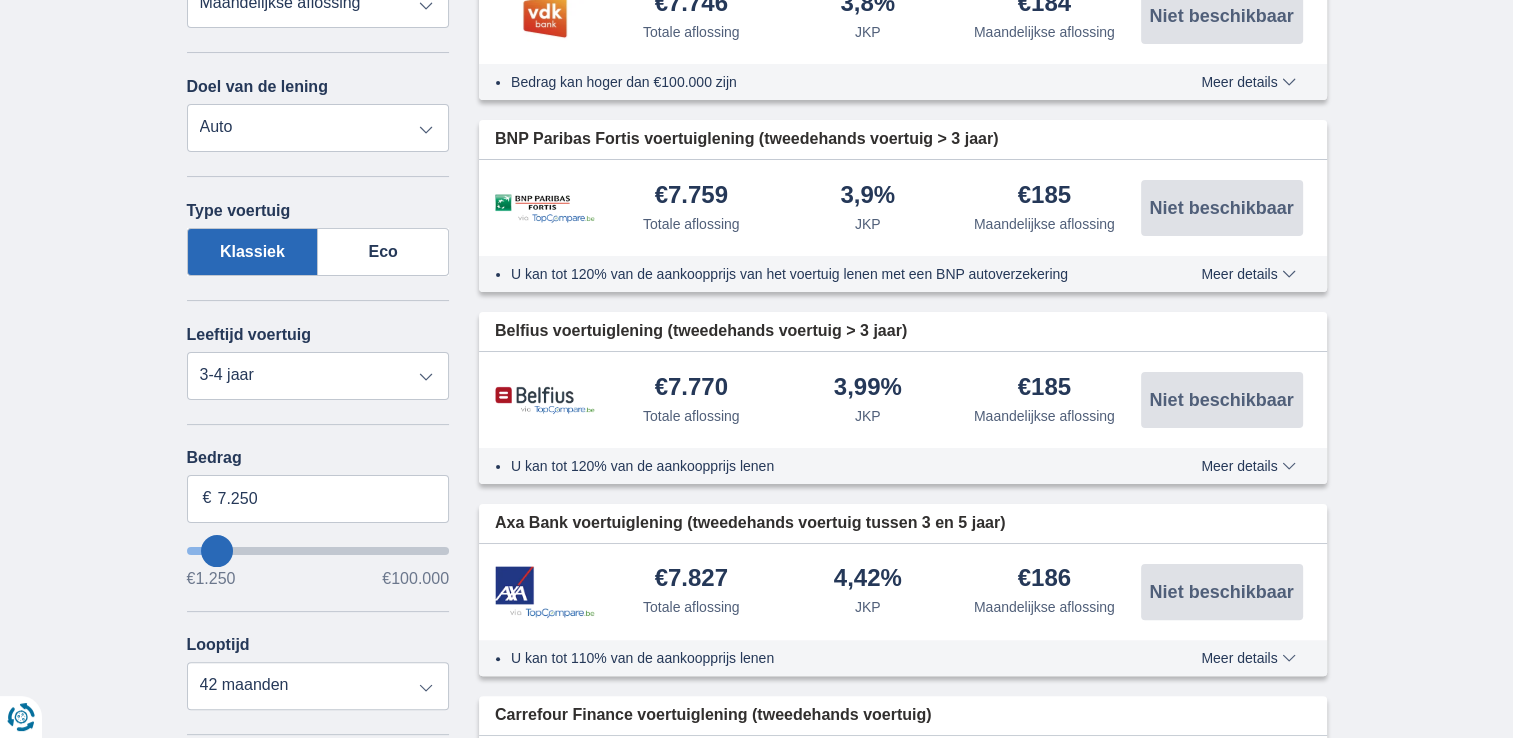 click at bounding box center [318, 551] 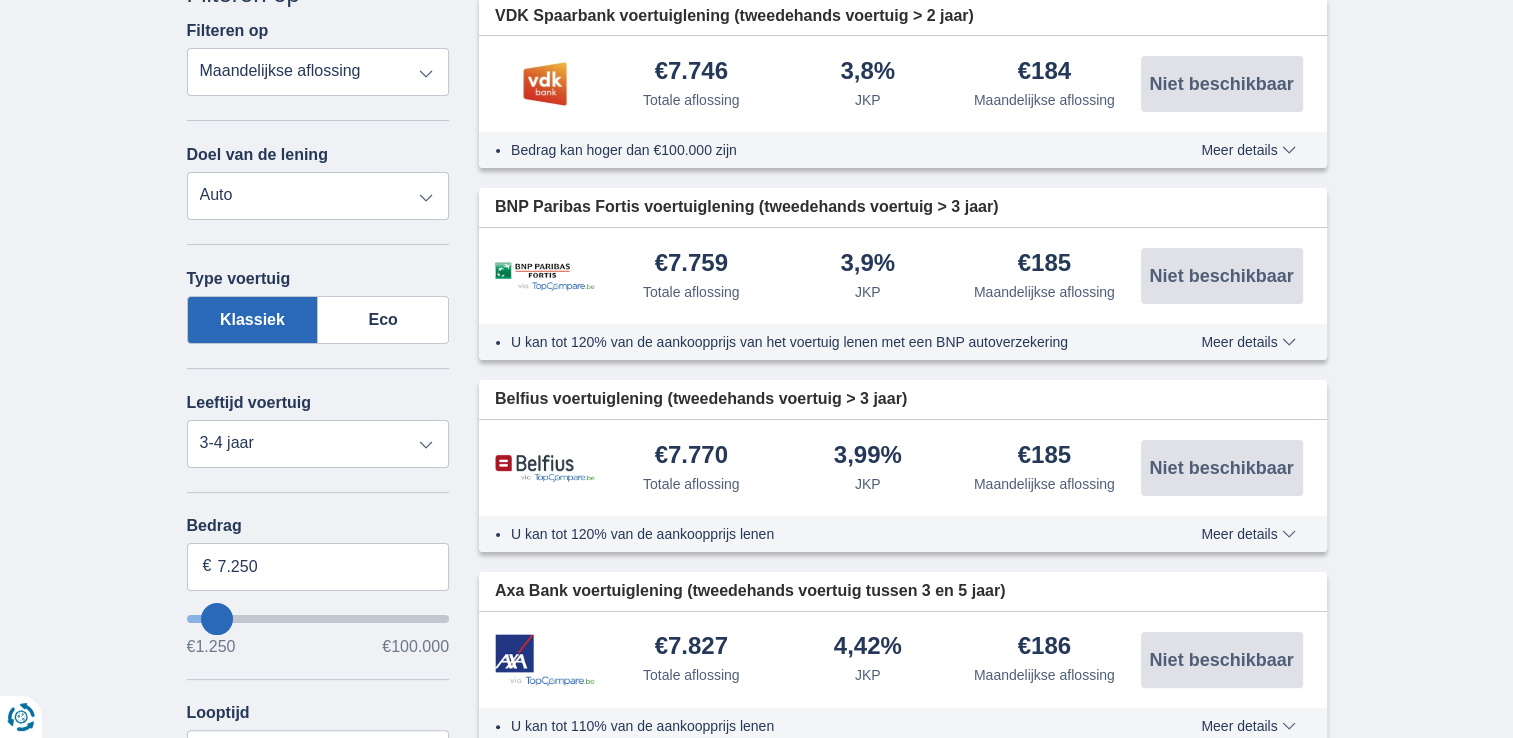 scroll, scrollTop: 484, scrollLeft: 0, axis: vertical 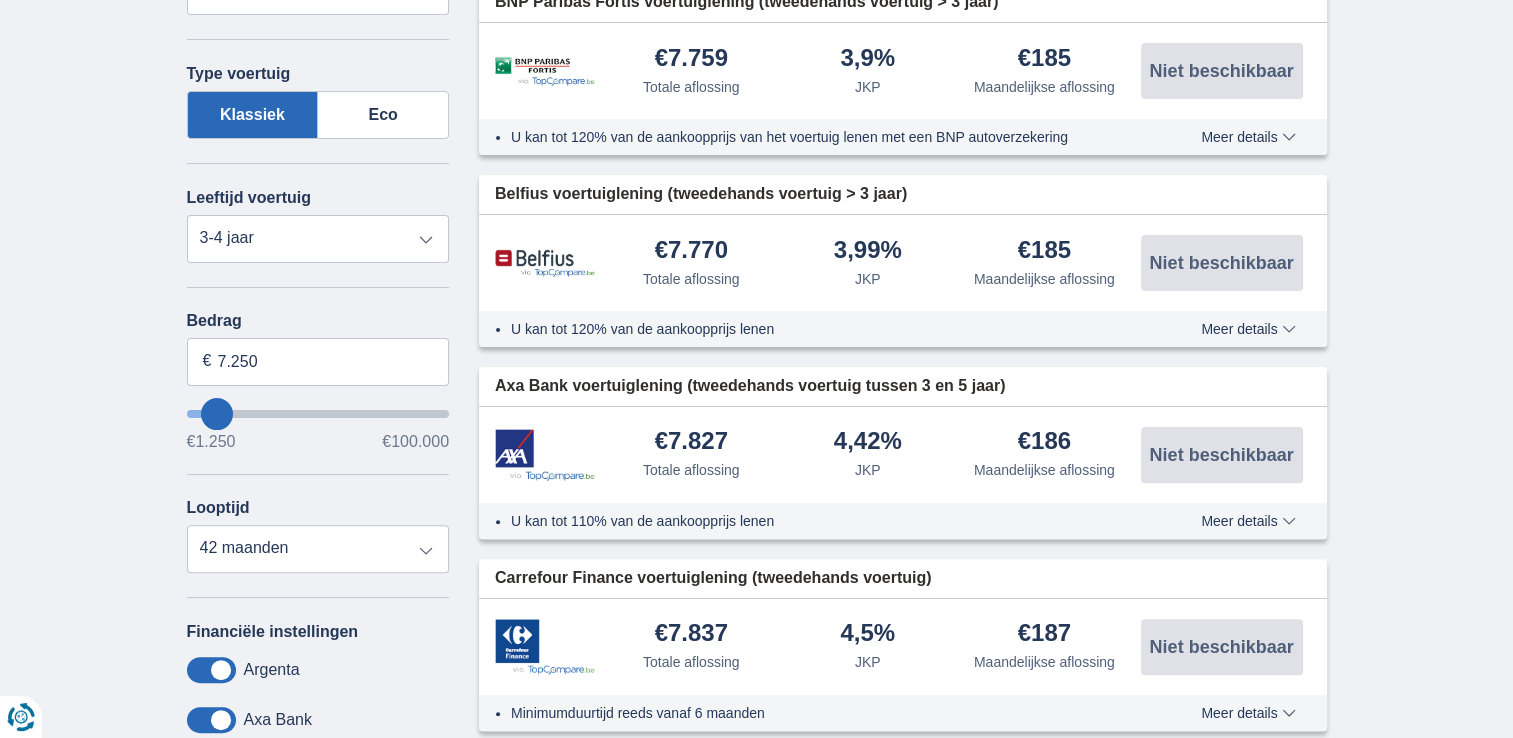 type on "9.250" 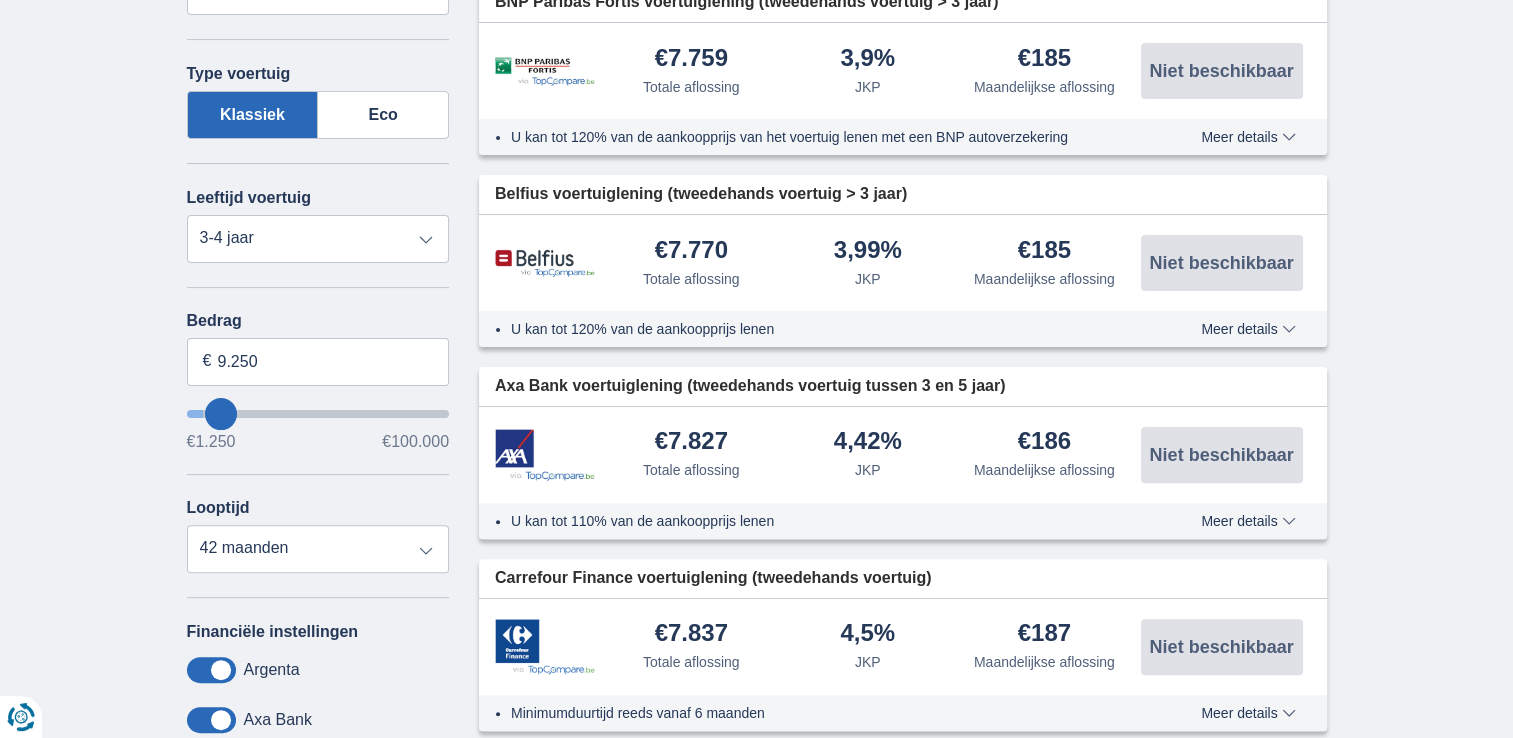select on "48" 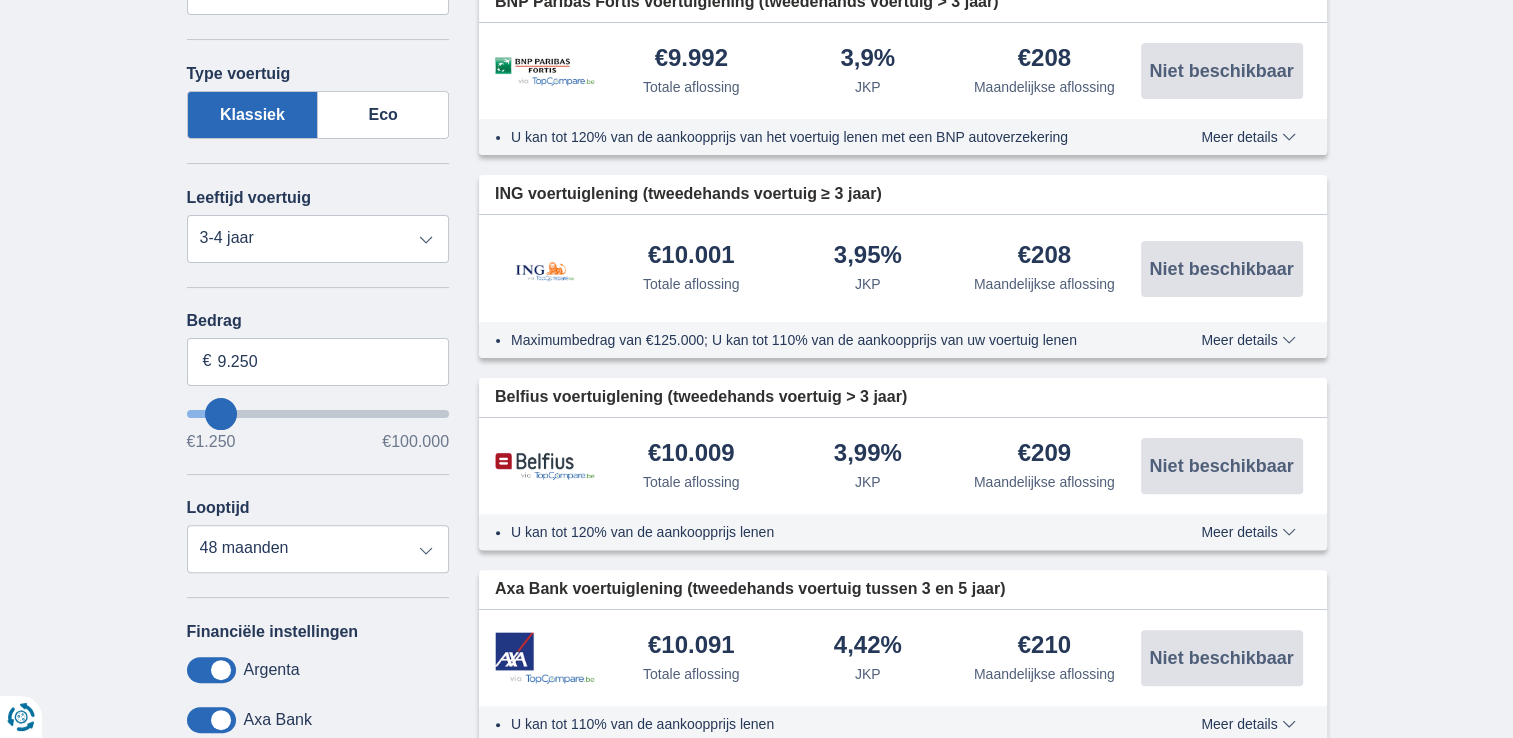 type on "8.250" 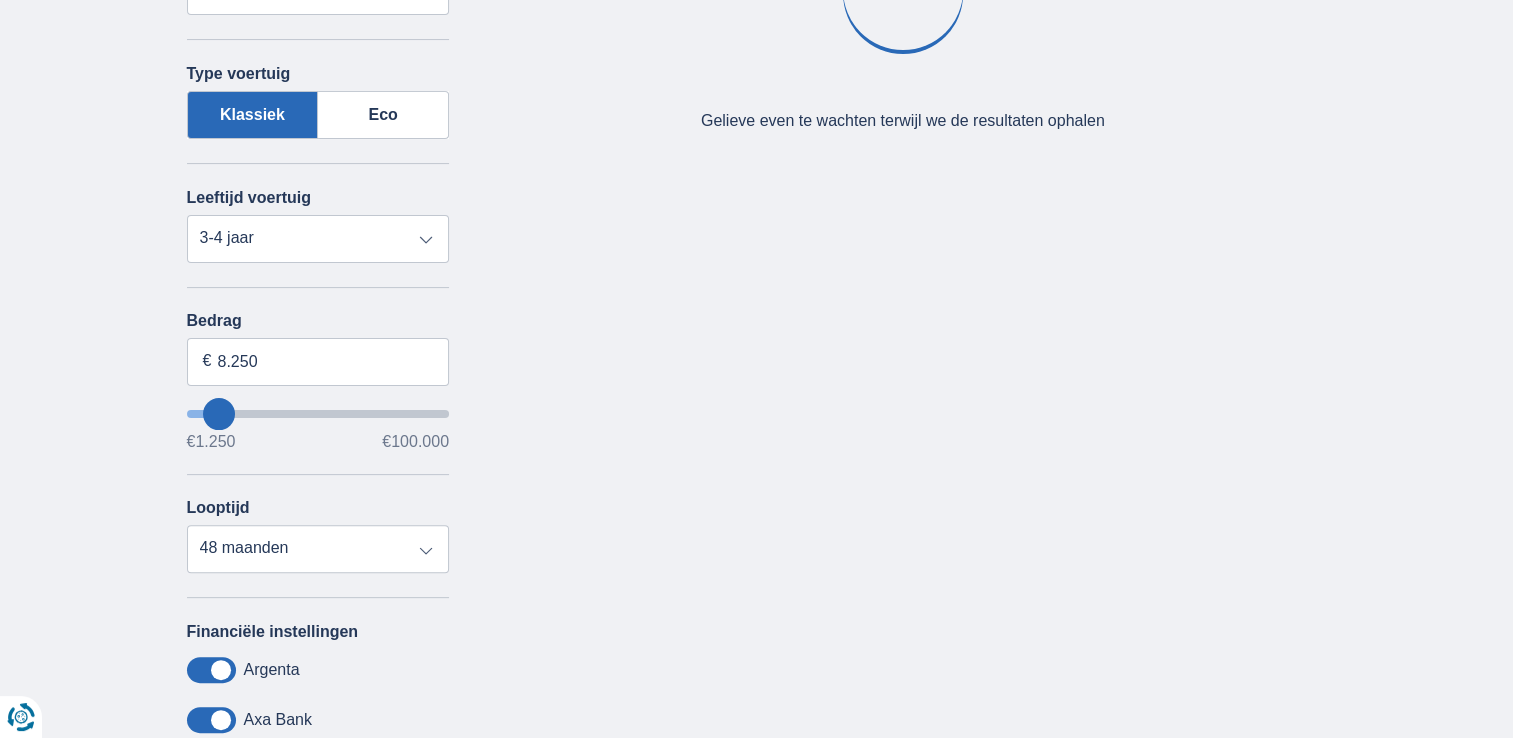 type on "8250" 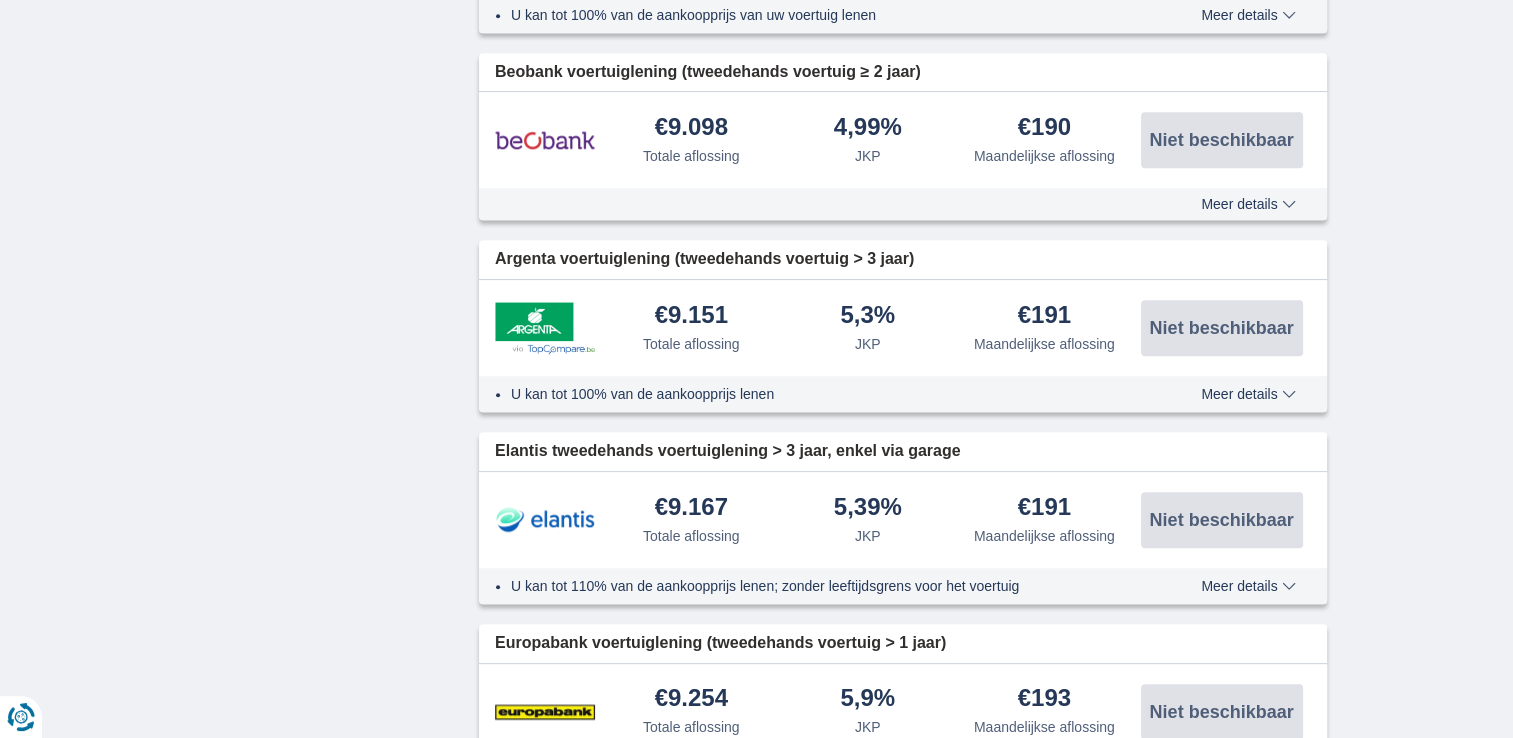 scroll, scrollTop: 1745, scrollLeft: 0, axis: vertical 